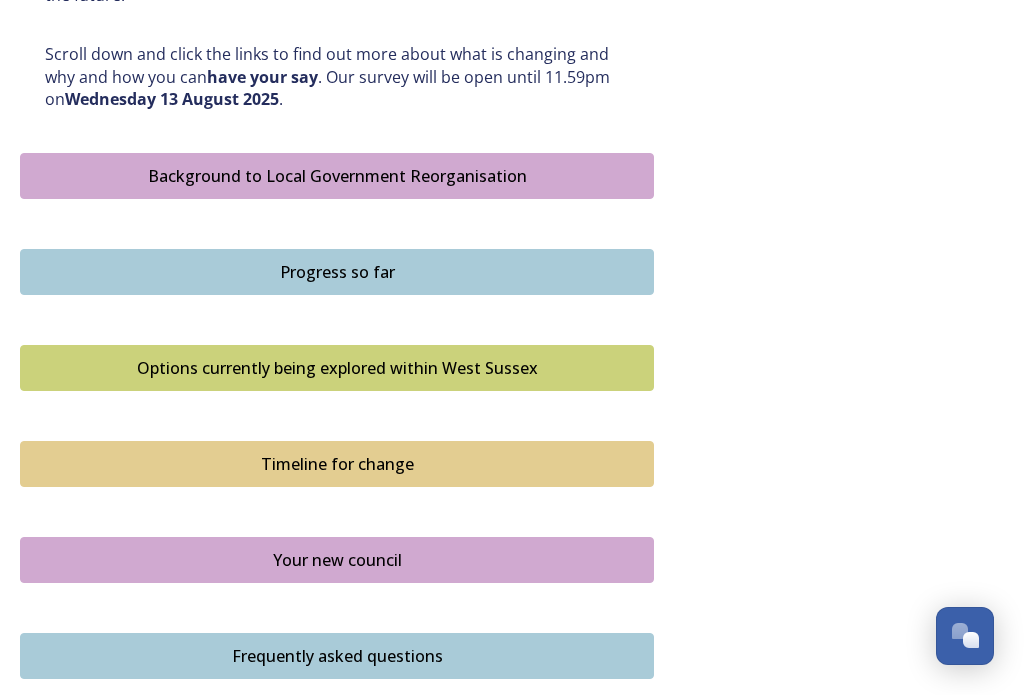 scroll, scrollTop: 1067, scrollLeft: 0, axis: vertical 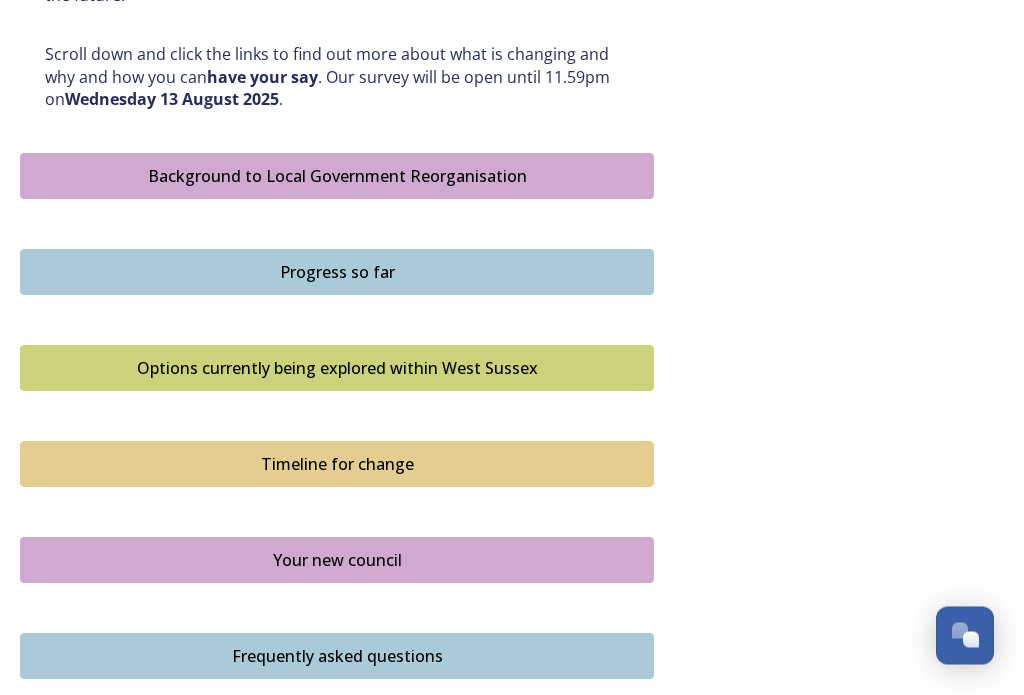 click on "Background to Local Government Reorganisation" at bounding box center [337, 177] 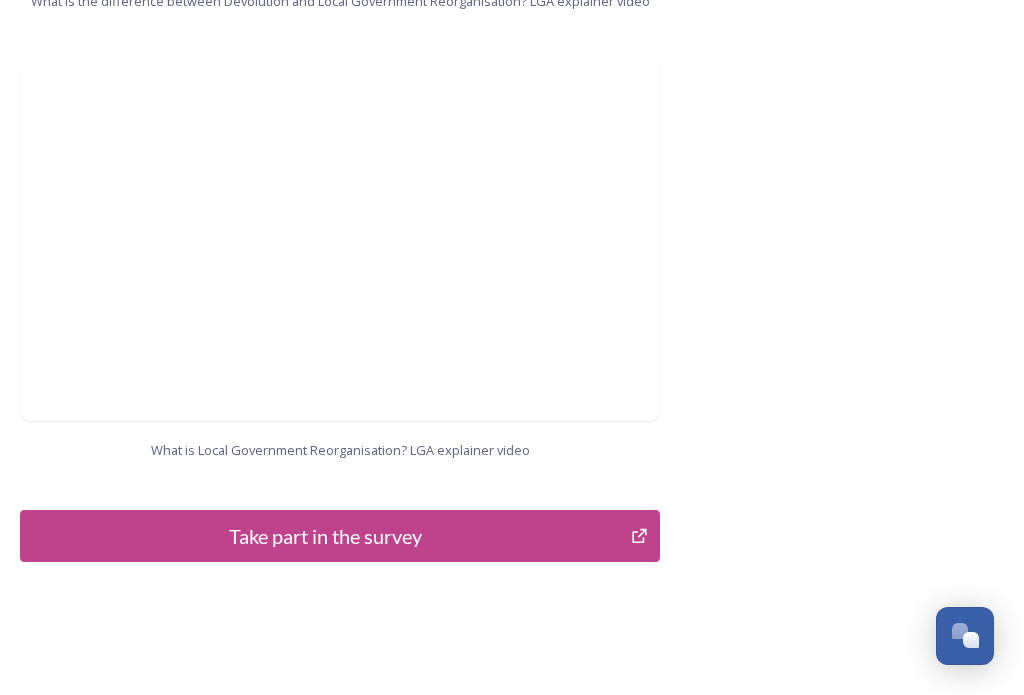 scroll, scrollTop: 2275, scrollLeft: 0, axis: vertical 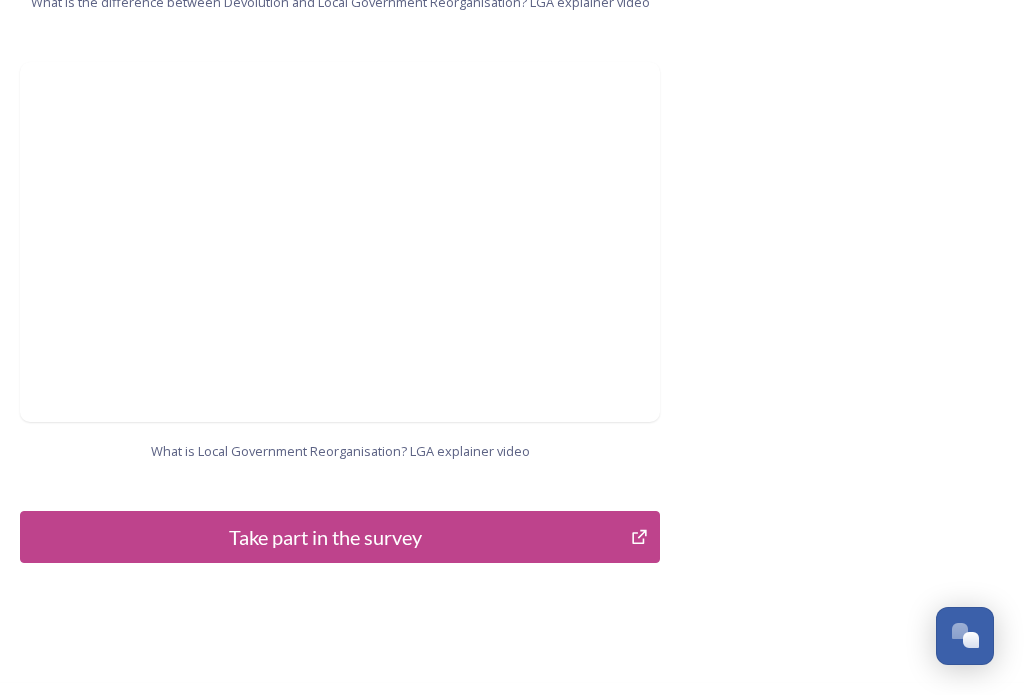 click on "Background to Local Government Reorganisation In [STATE], we have a local government structure with a county council and district and borough councils (a two-tier structure). West Sussex County Council covers the whole of the county and delivers services, such as education, roads, children’s services and social care. West Sussex also has district and borough councils, that do things like collect bins, help people find homes, give permission for building projects, help to make where we live better by improving our towns and villages, as well as providing other services such as licensing, environmental health and community safety. The list of what councils deliver is long, and this is just a snapshot. In some towns and villages, there are also smaller town and parish councils that provide services such as allotments, some play areas and consultation on planning. You can read more about what each type of council is responsible for here. What is Devolution? LGA explainer video Participate" at bounding box center [512, -754] 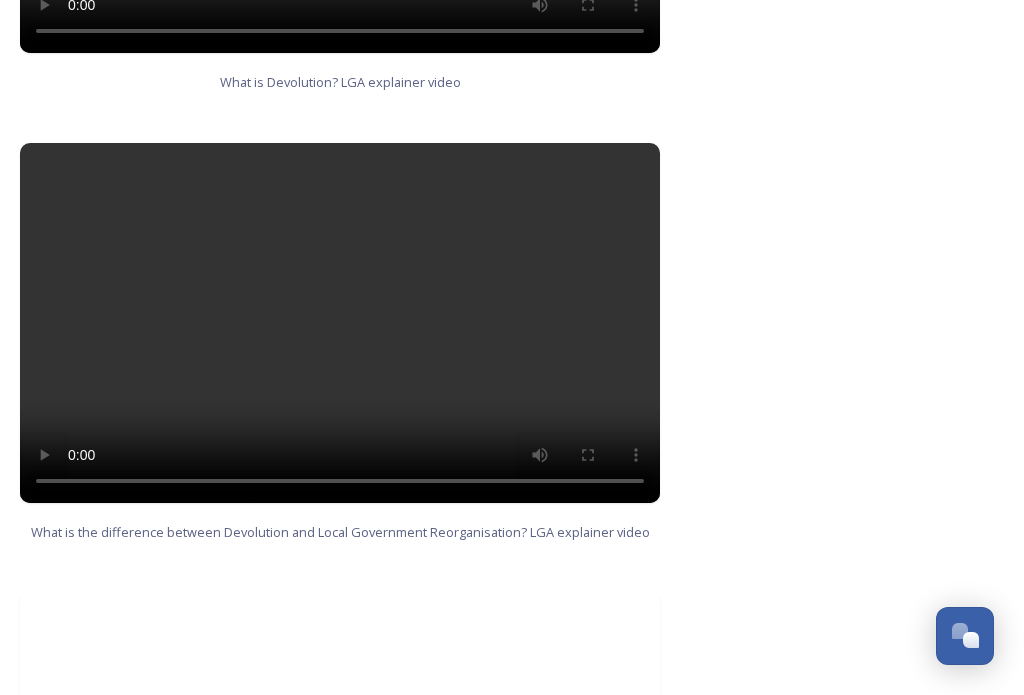 scroll, scrollTop: 1747, scrollLeft: 0, axis: vertical 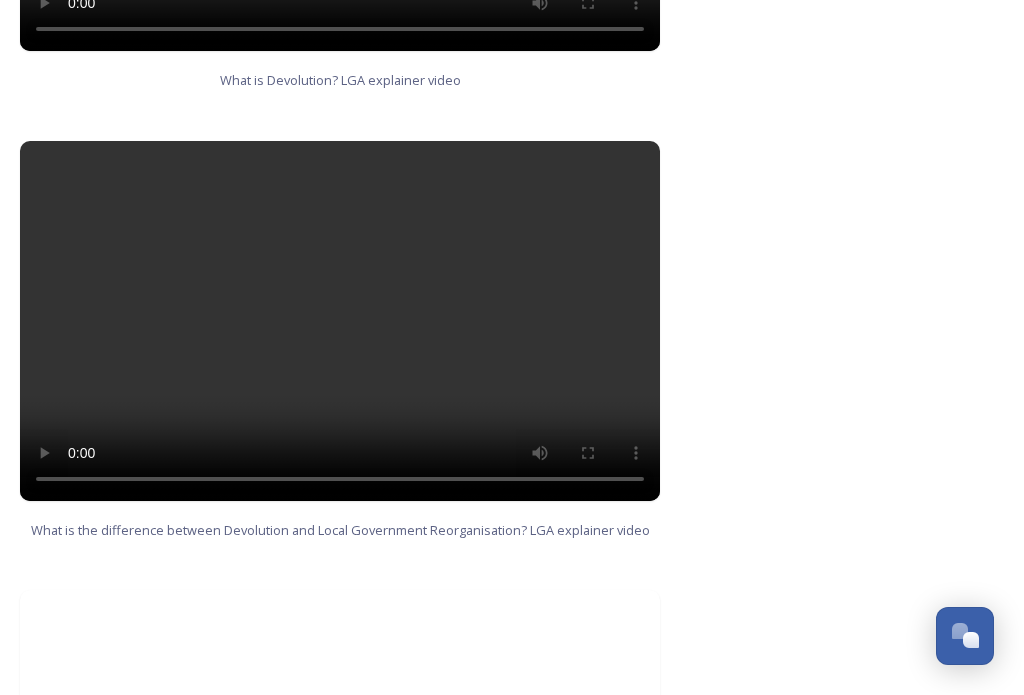 click at bounding box center [340, 321] 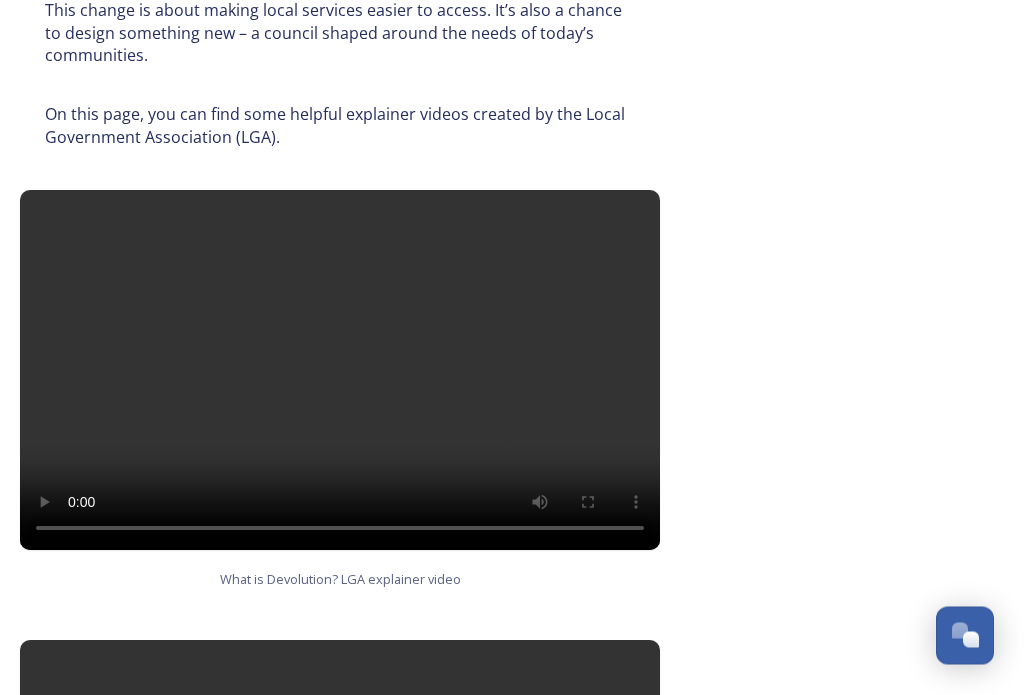 scroll, scrollTop: 1248, scrollLeft: 0, axis: vertical 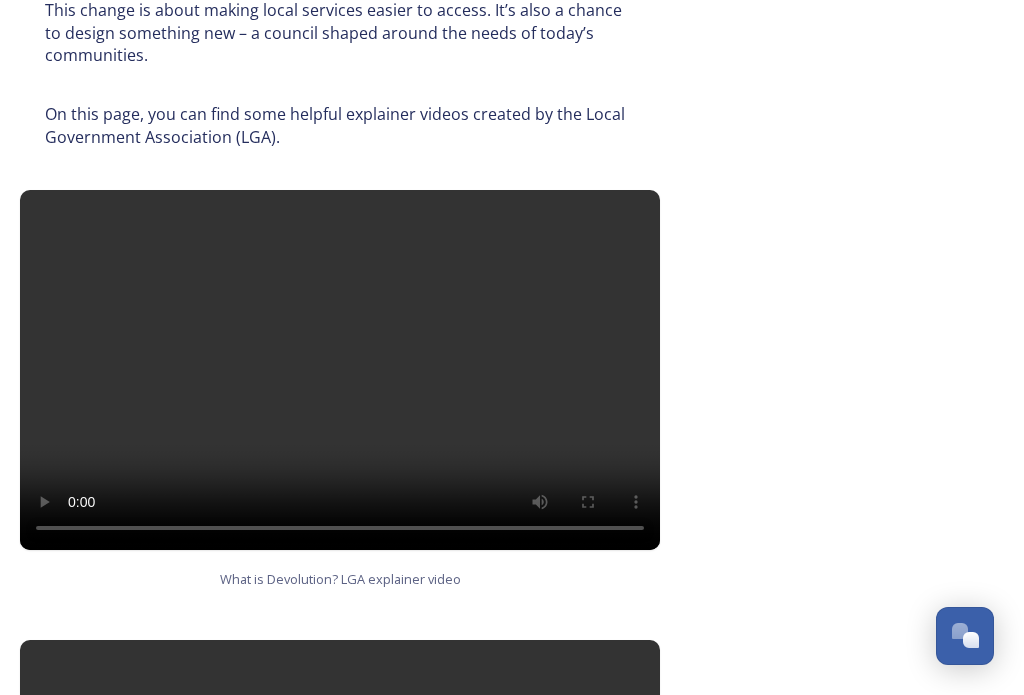 click at bounding box center [340, 370] 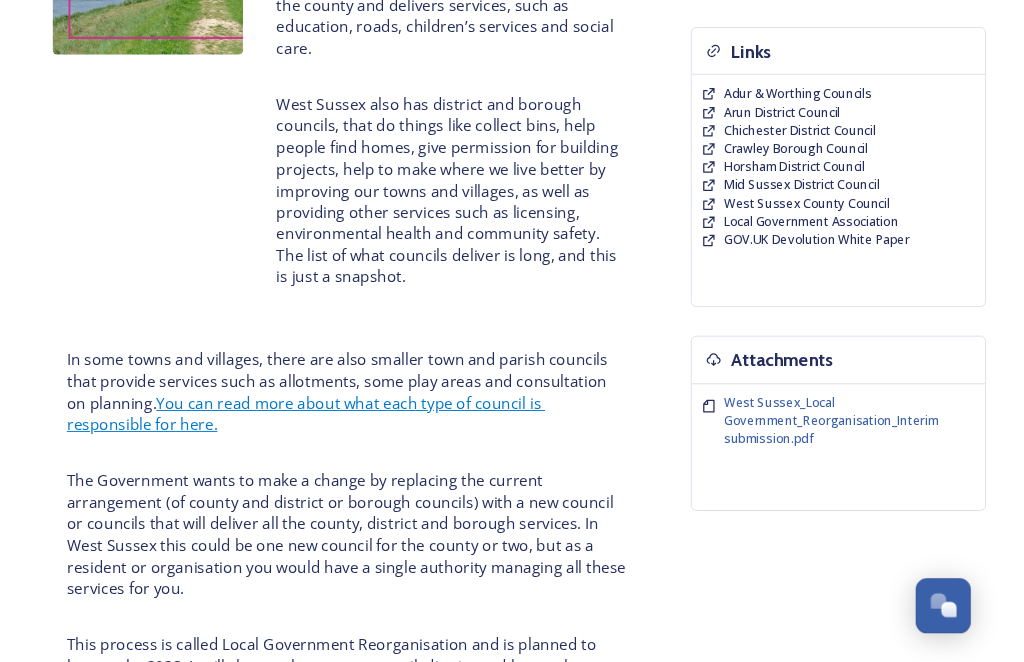 scroll, scrollTop: 501, scrollLeft: 0, axis: vertical 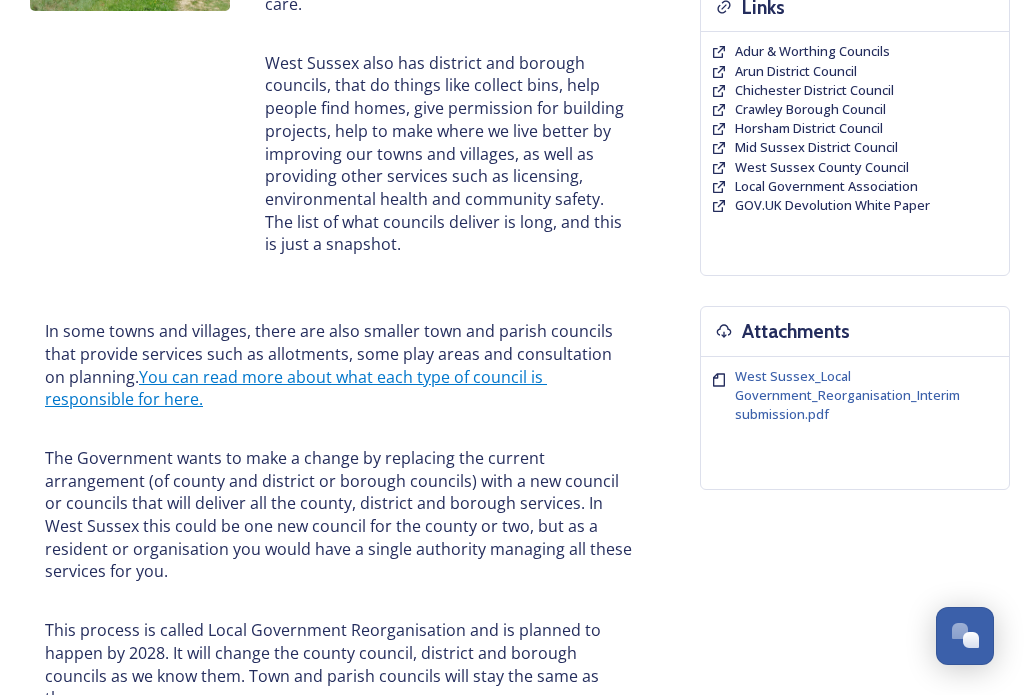 click on "You can read more about what each type of council is responsible for here." at bounding box center (296, 388) 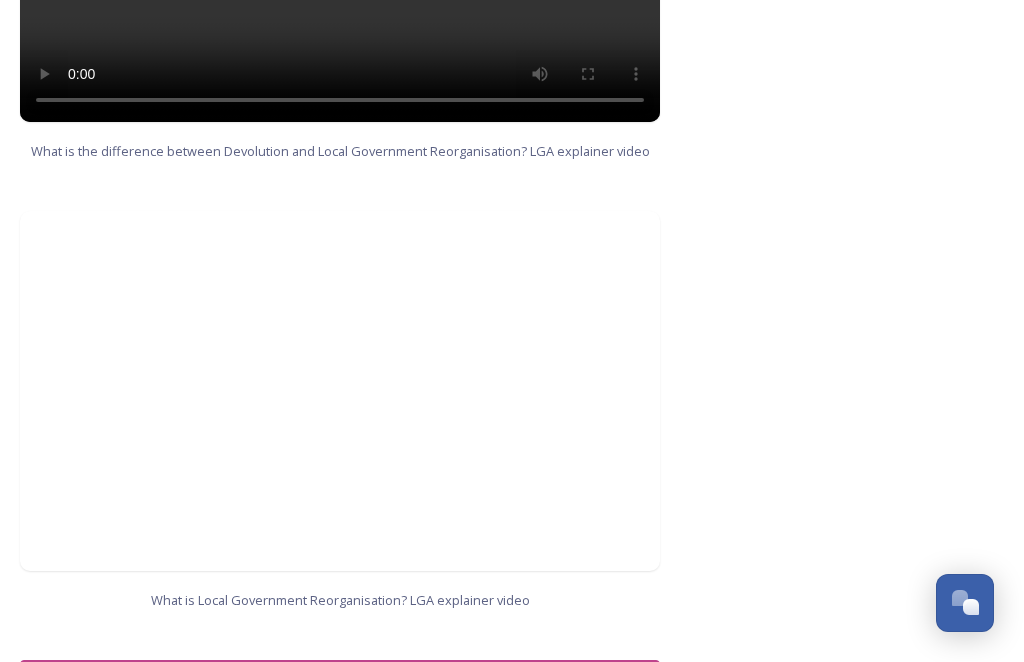 scroll, scrollTop: 2276, scrollLeft: 0, axis: vertical 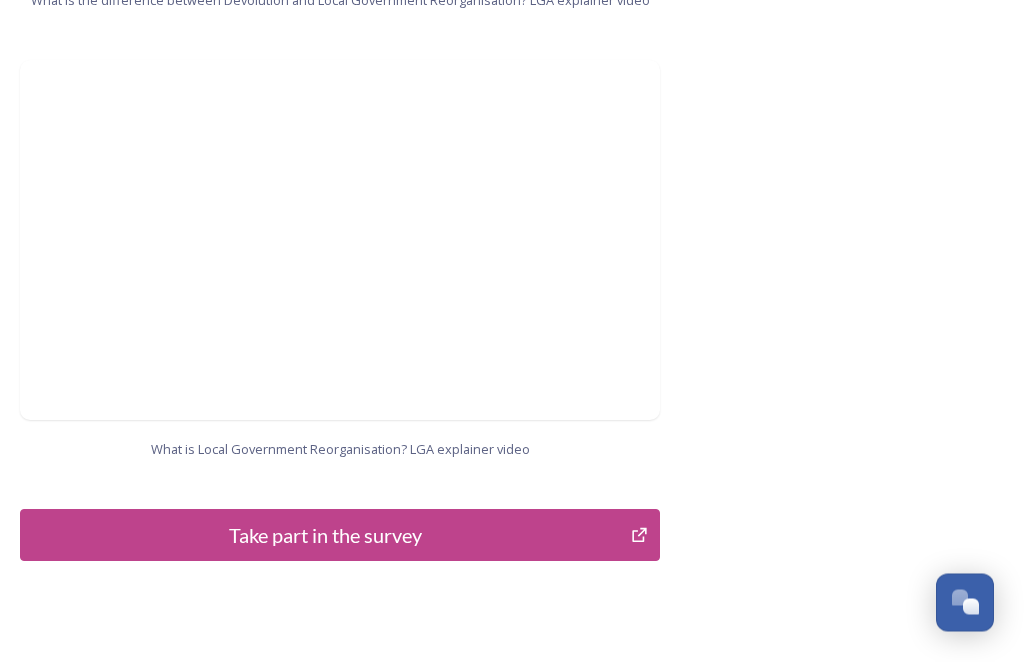 click on "Take part in the survey" at bounding box center [325, 536] 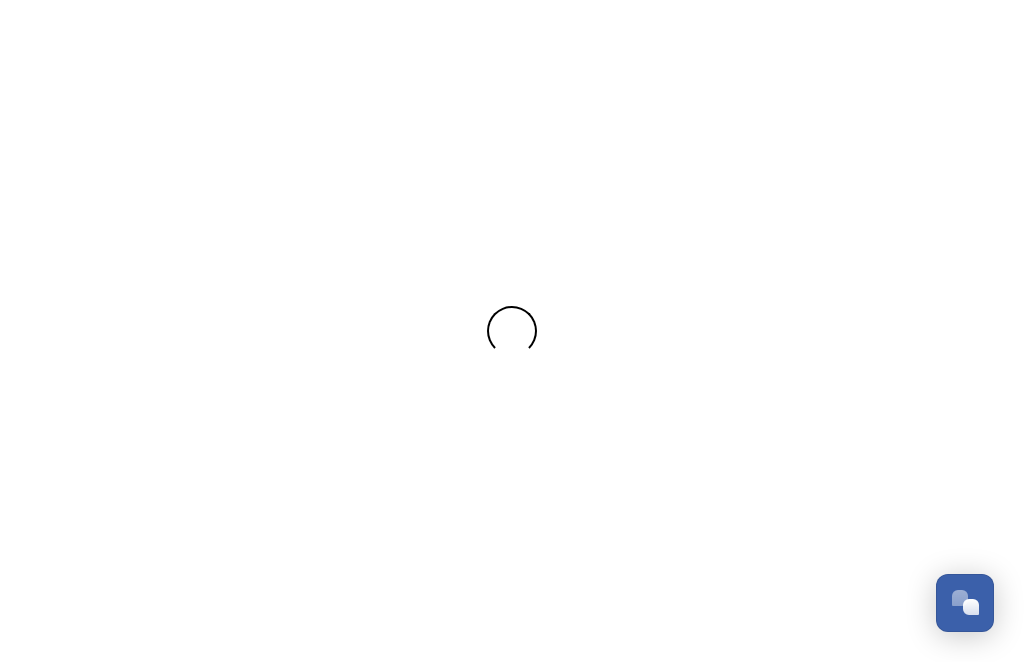 scroll, scrollTop: 0, scrollLeft: 0, axis: both 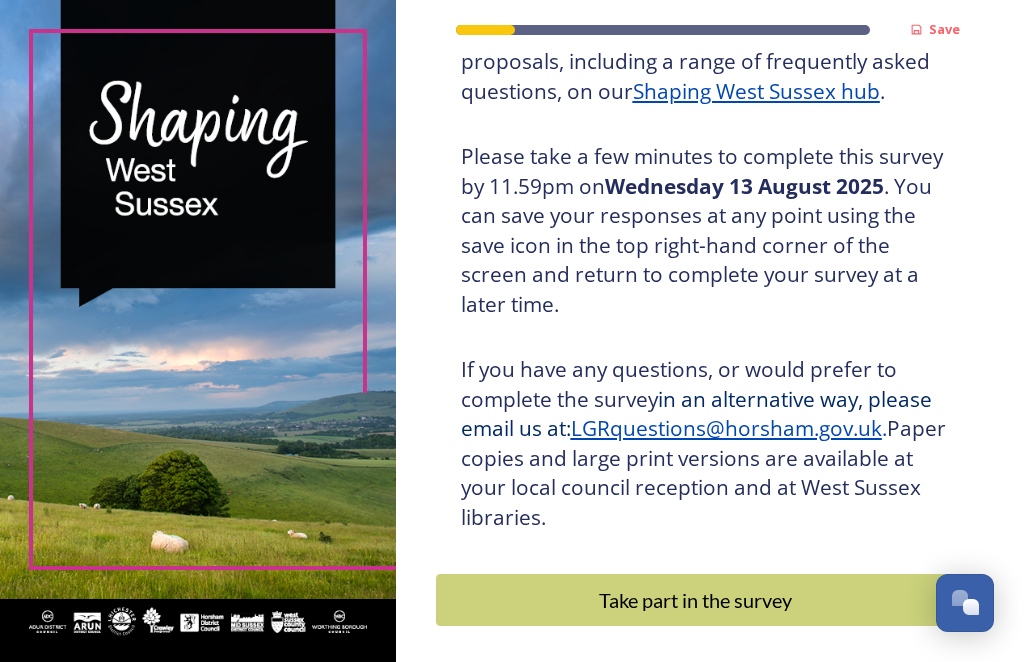 click on "Take part in the survey" at bounding box center (696, 600) 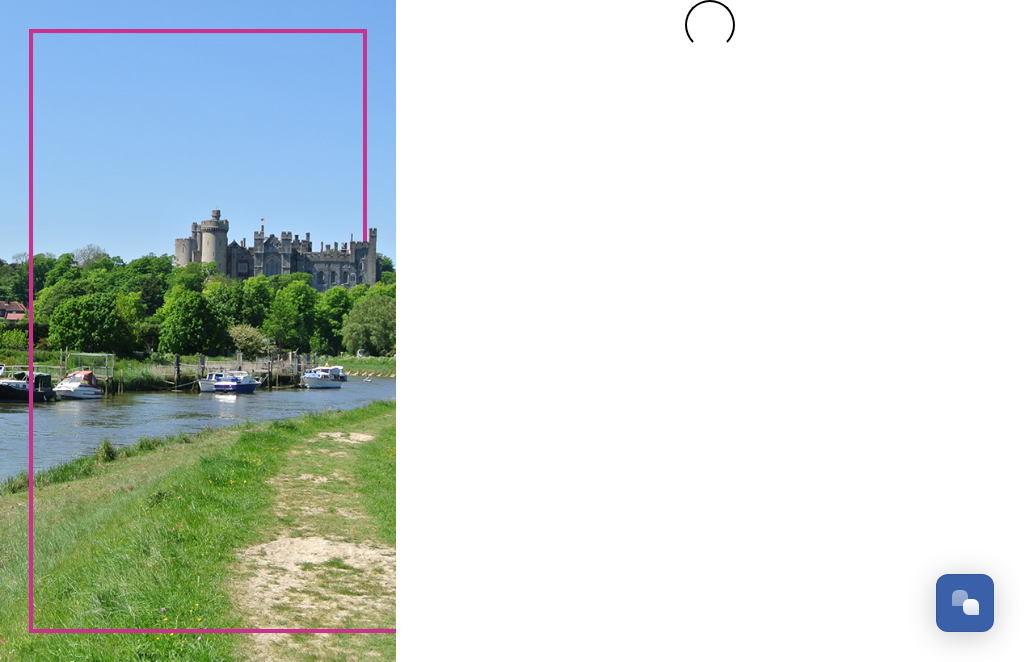 scroll, scrollTop: 0, scrollLeft: 0, axis: both 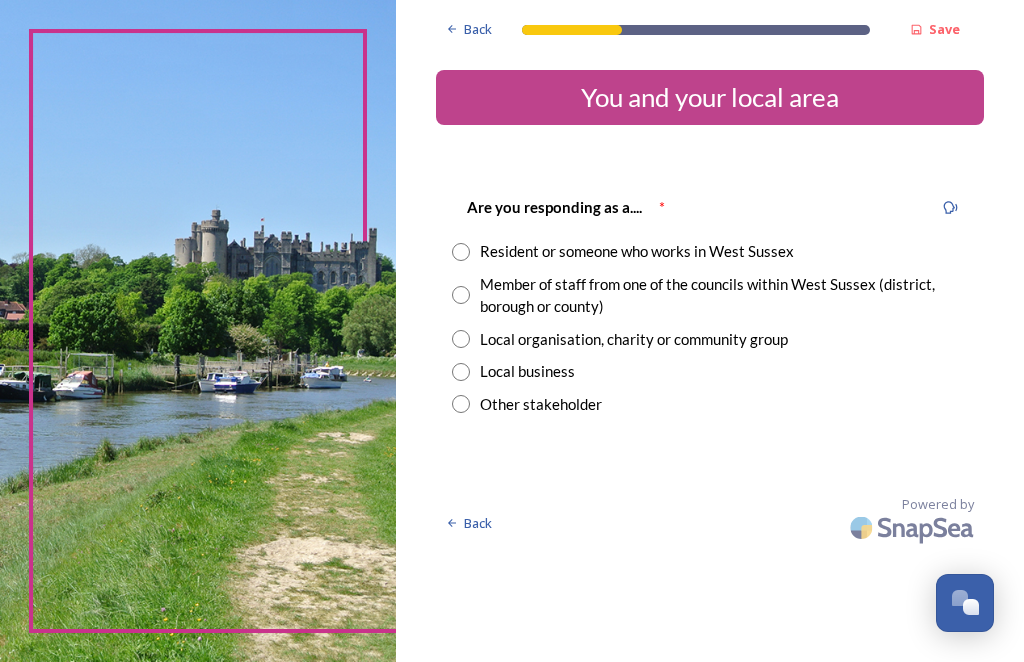 click at bounding box center (461, 252) 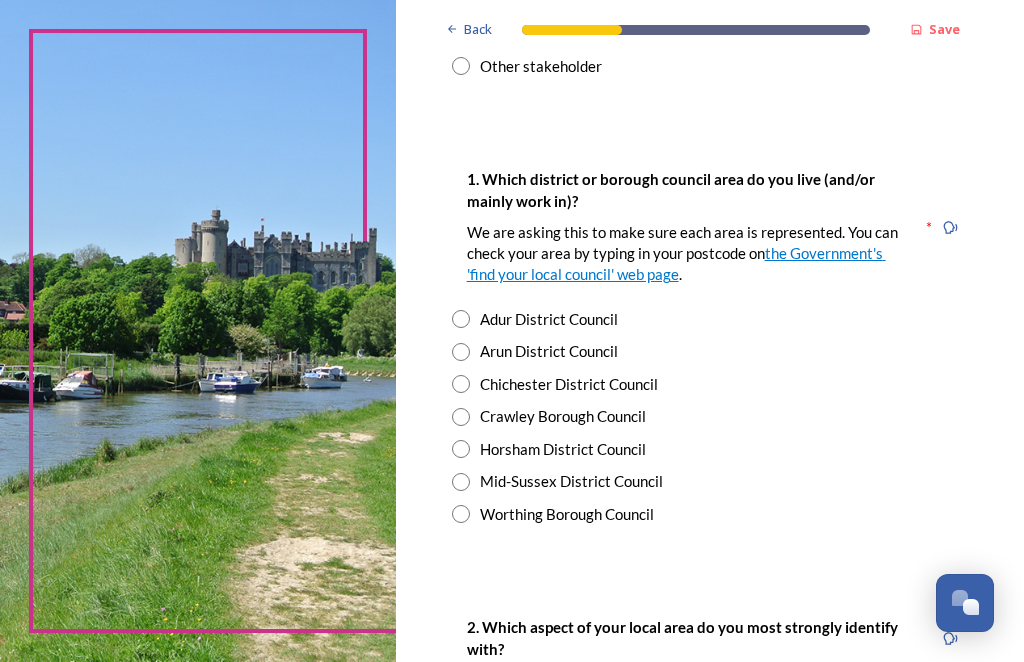 scroll, scrollTop: 338, scrollLeft: 0, axis: vertical 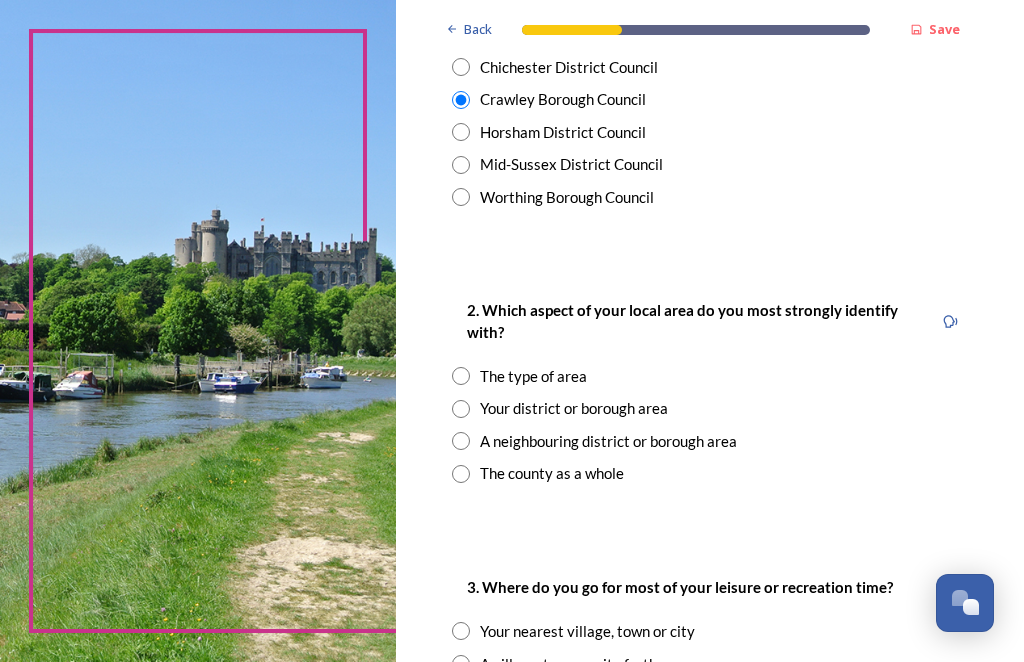 click at bounding box center (461, 474) 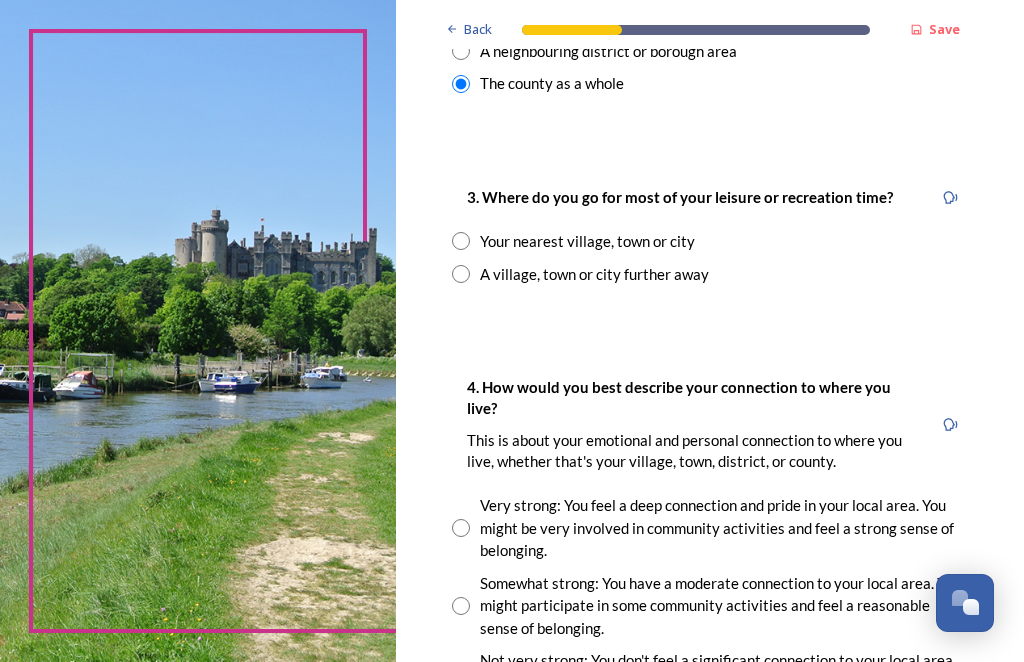 scroll, scrollTop: 1046, scrollLeft: 0, axis: vertical 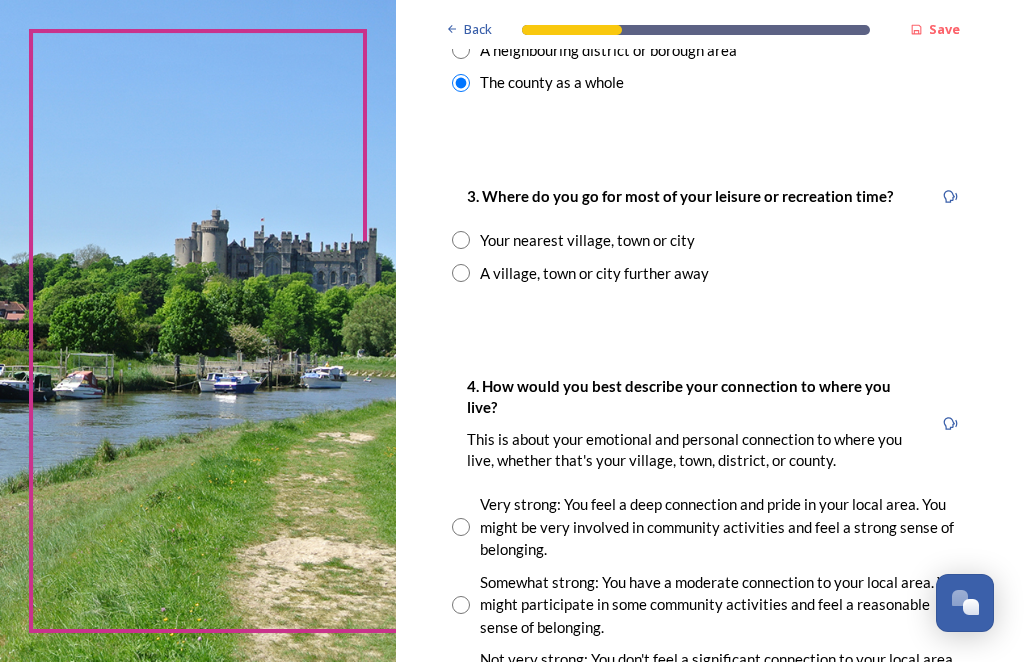 click at bounding box center [461, 273] 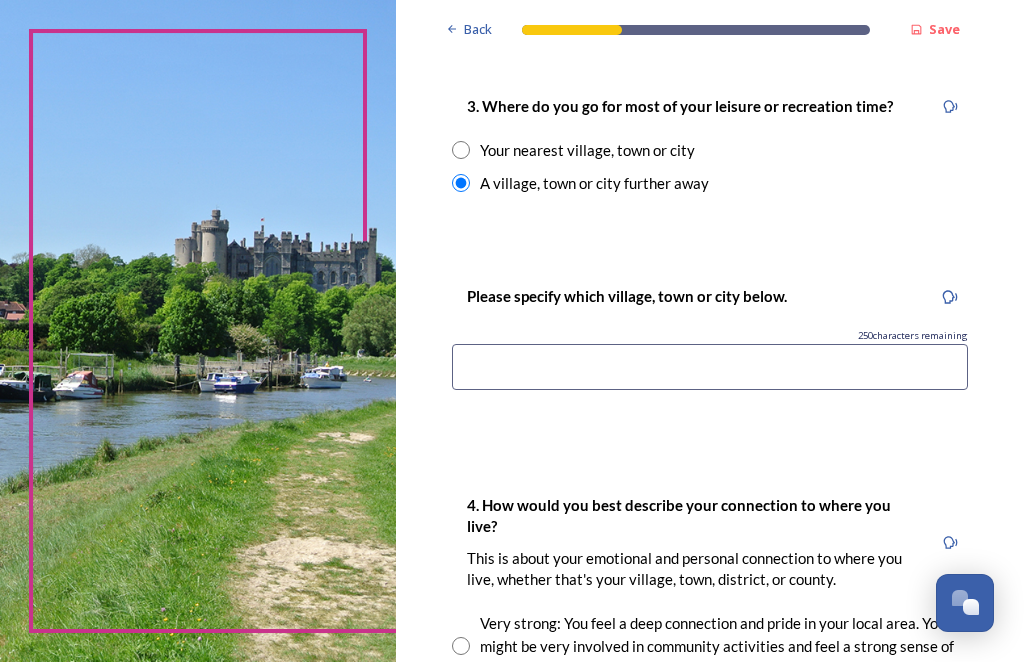 scroll, scrollTop: 1136, scrollLeft: 0, axis: vertical 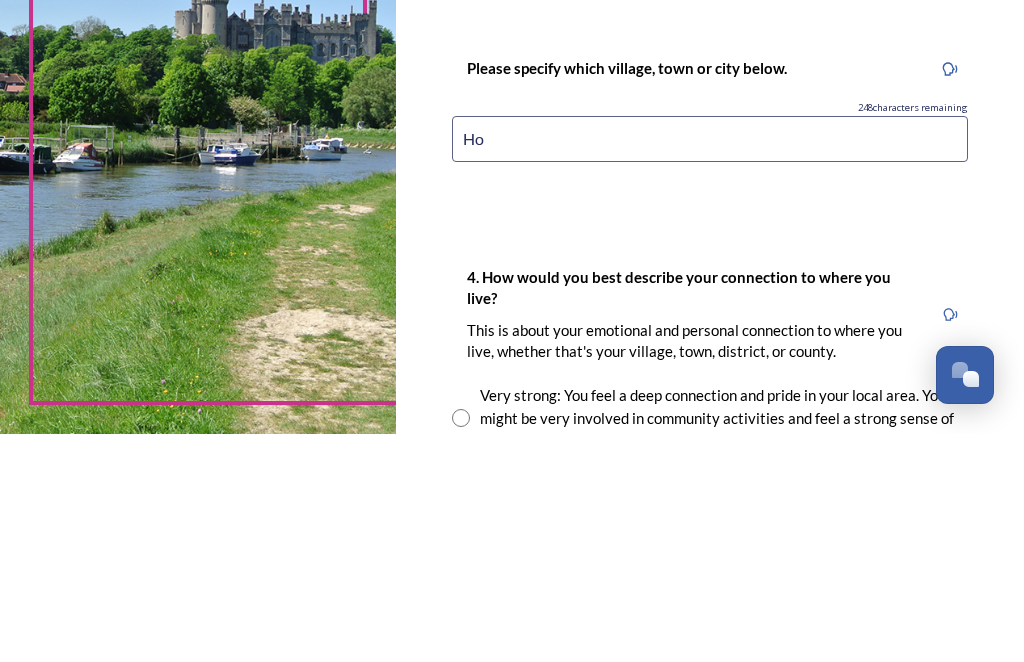 type on "H" 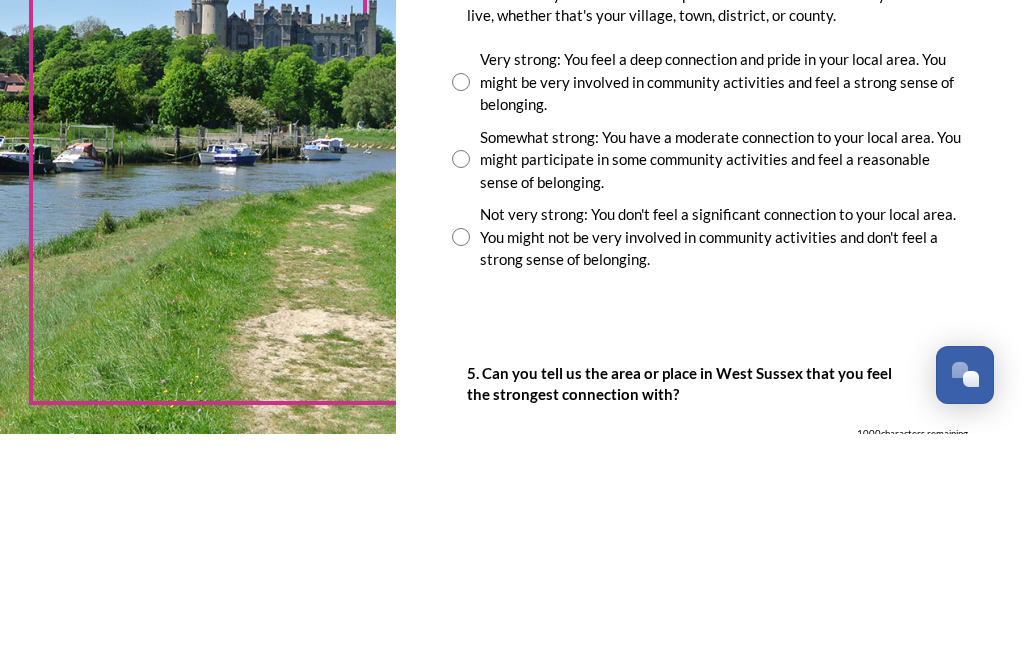 scroll, scrollTop: 1493, scrollLeft: 0, axis: vertical 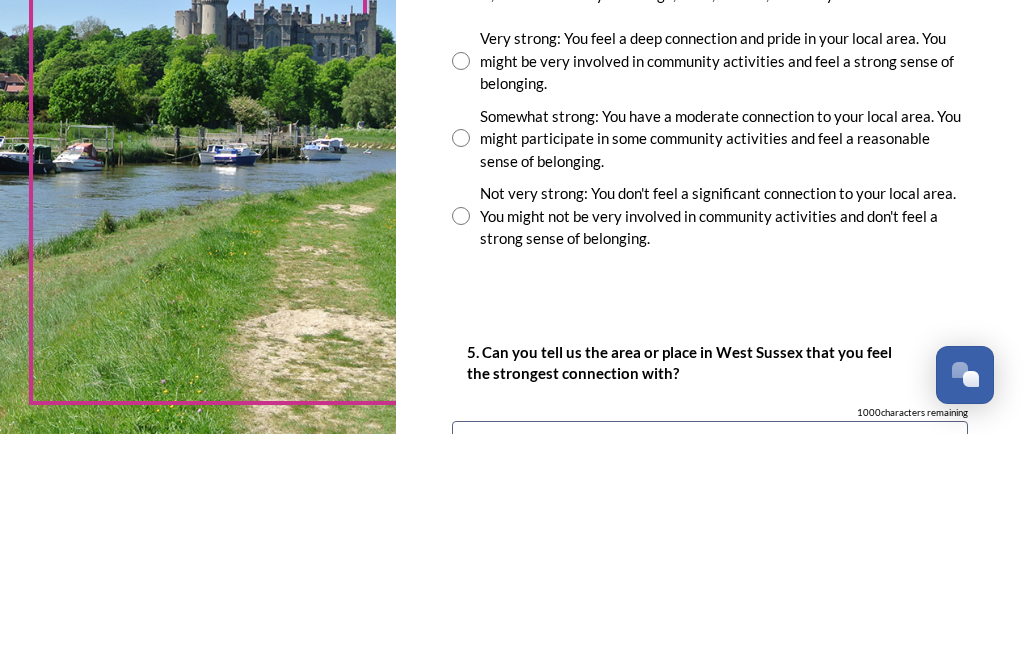 type on "Billingshurst" 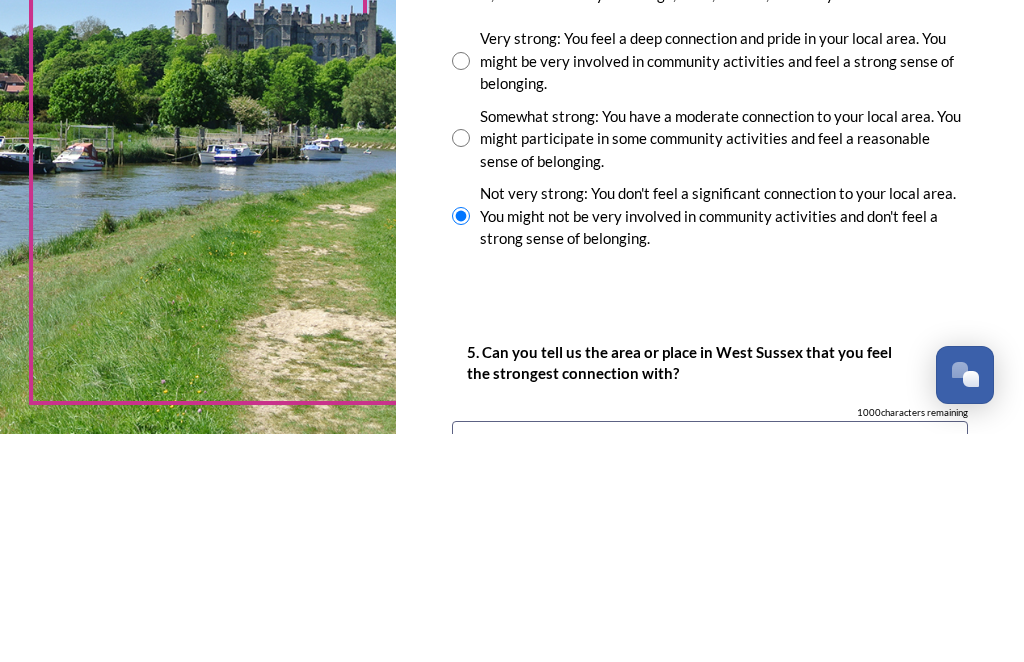 scroll, scrollTop: 66, scrollLeft: 0, axis: vertical 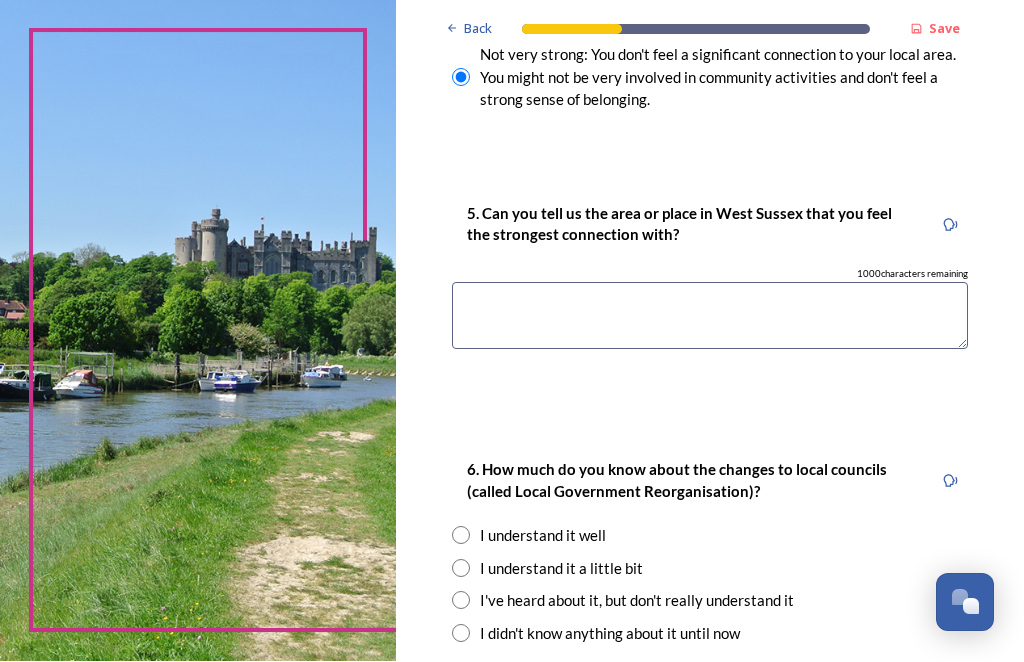 click at bounding box center (710, 316) 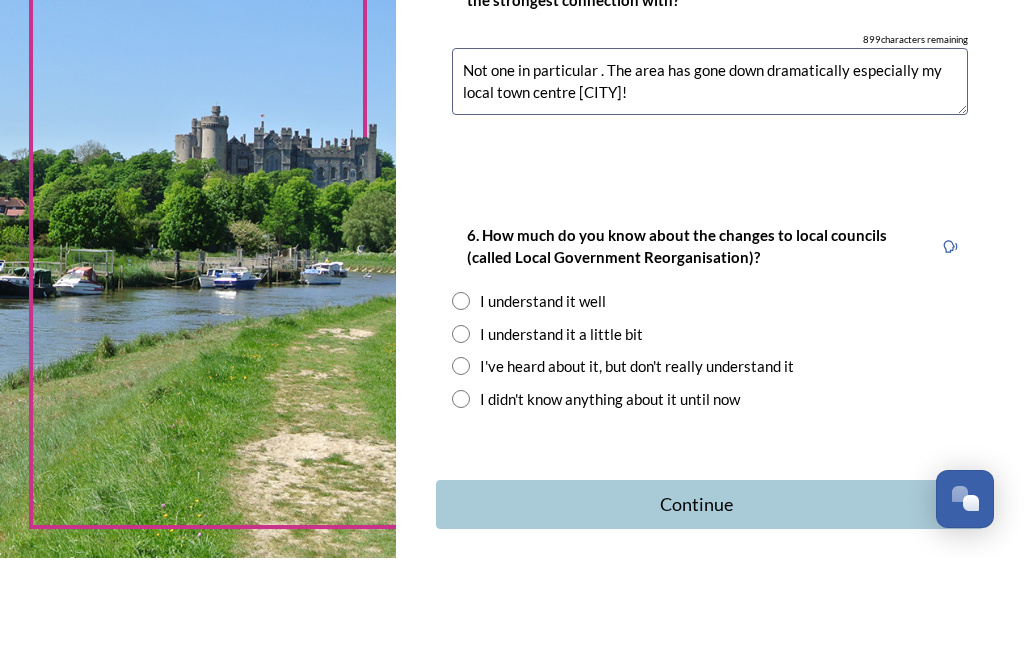 scroll, scrollTop: 1987, scrollLeft: 0, axis: vertical 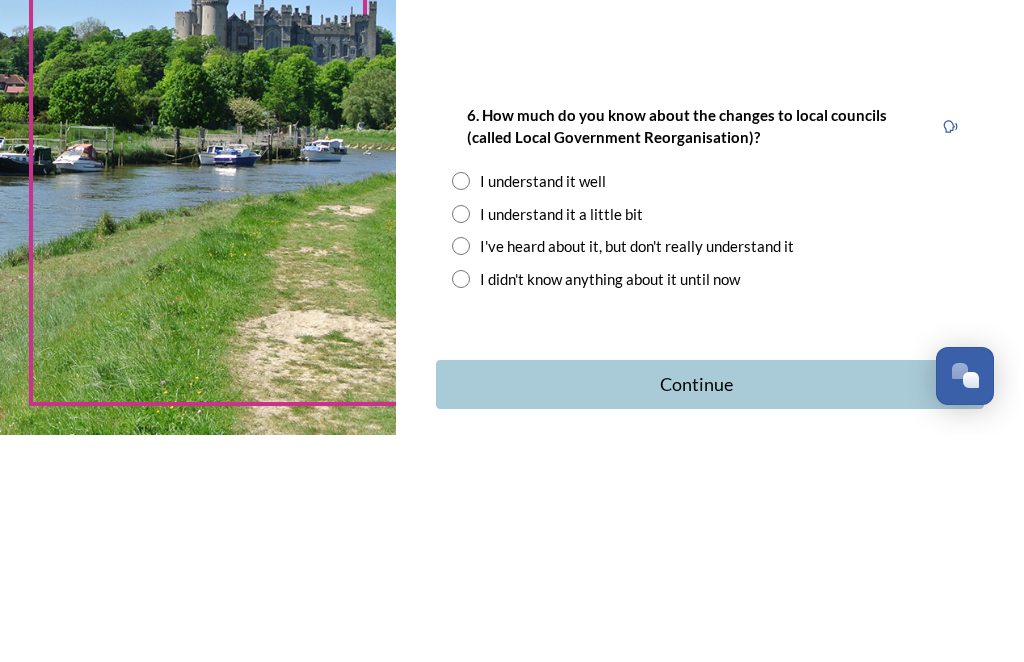 type on "Not one in particular . The area has gone down dramatically especially my local town centre [CITY]!" 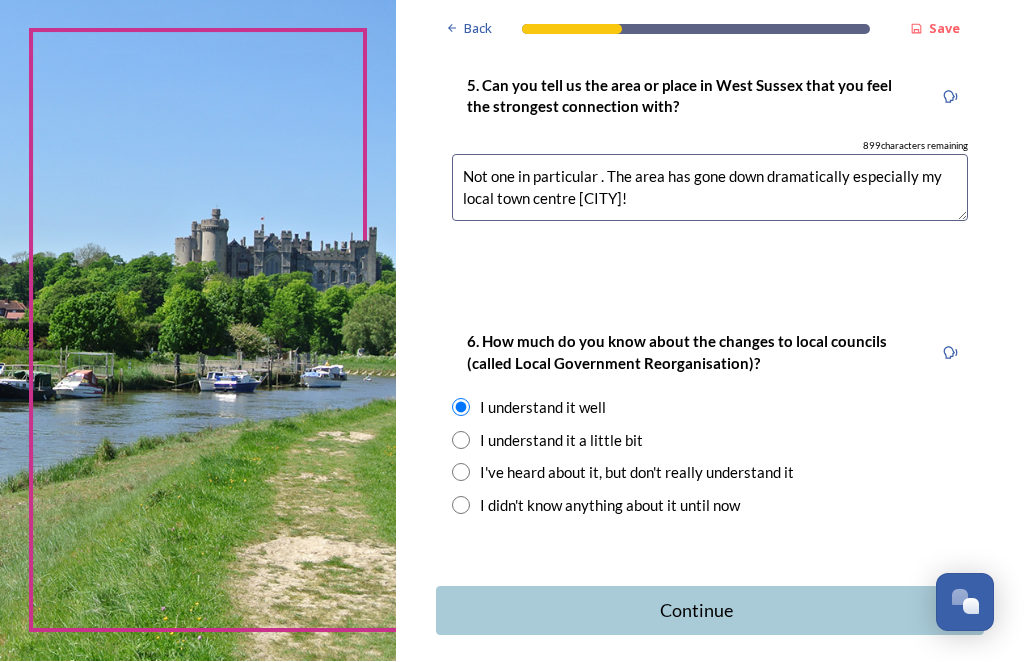 click at bounding box center (461, 441) 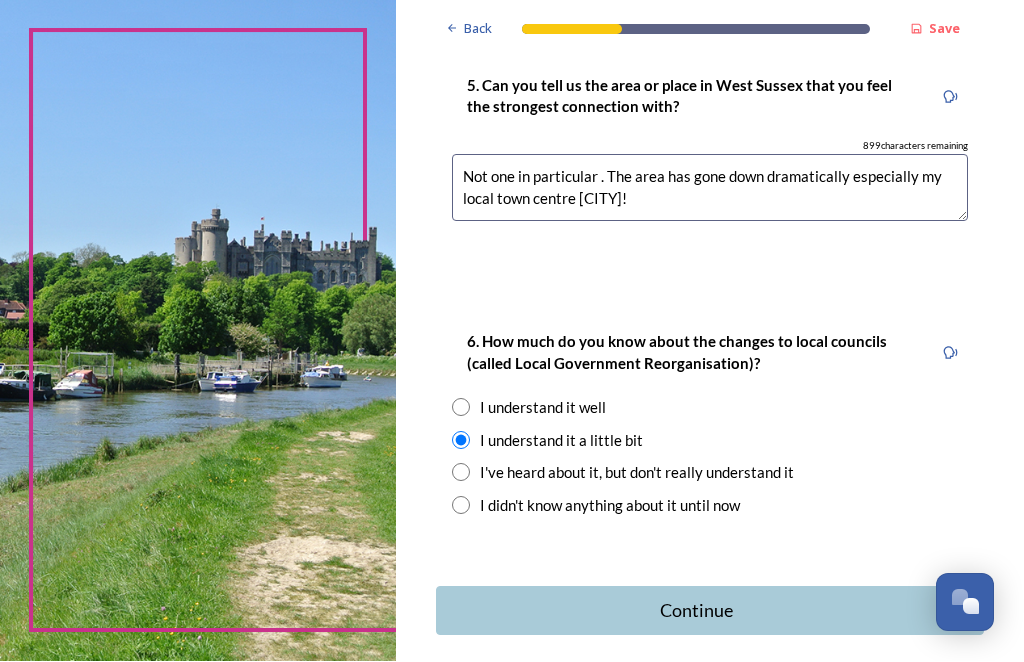 click on "Continue" at bounding box center [696, 611] 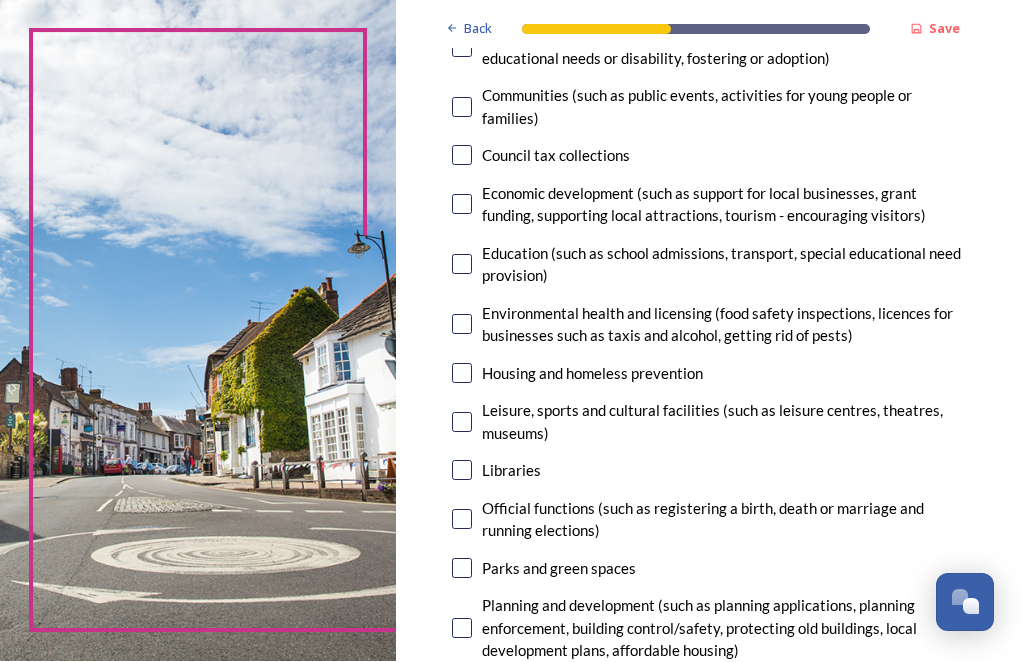 scroll, scrollTop: 341, scrollLeft: 0, axis: vertical 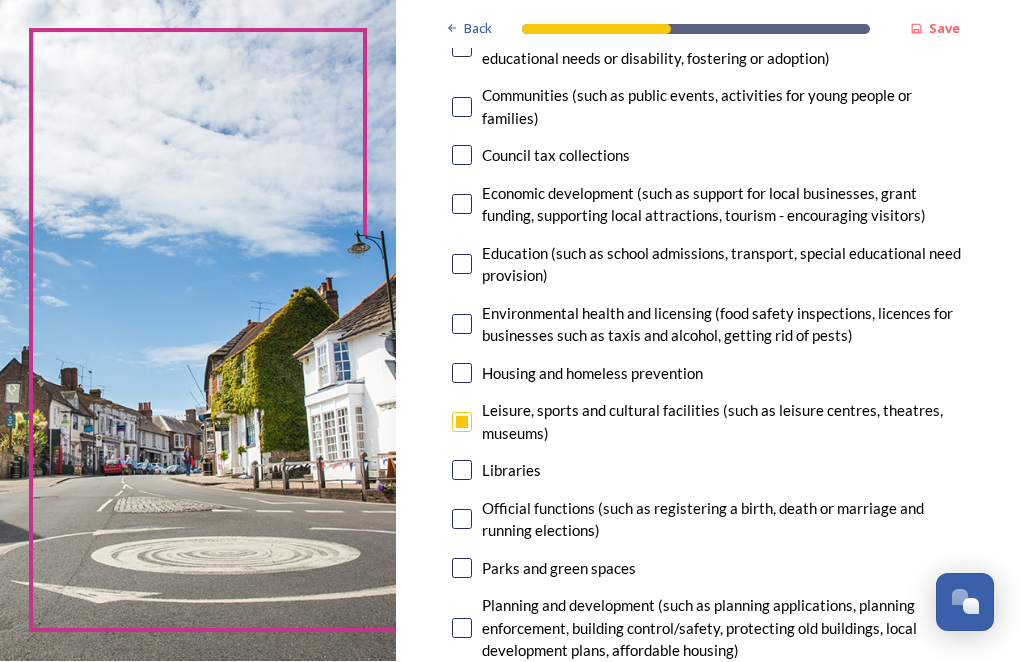 click at bounding box center (462, 569) 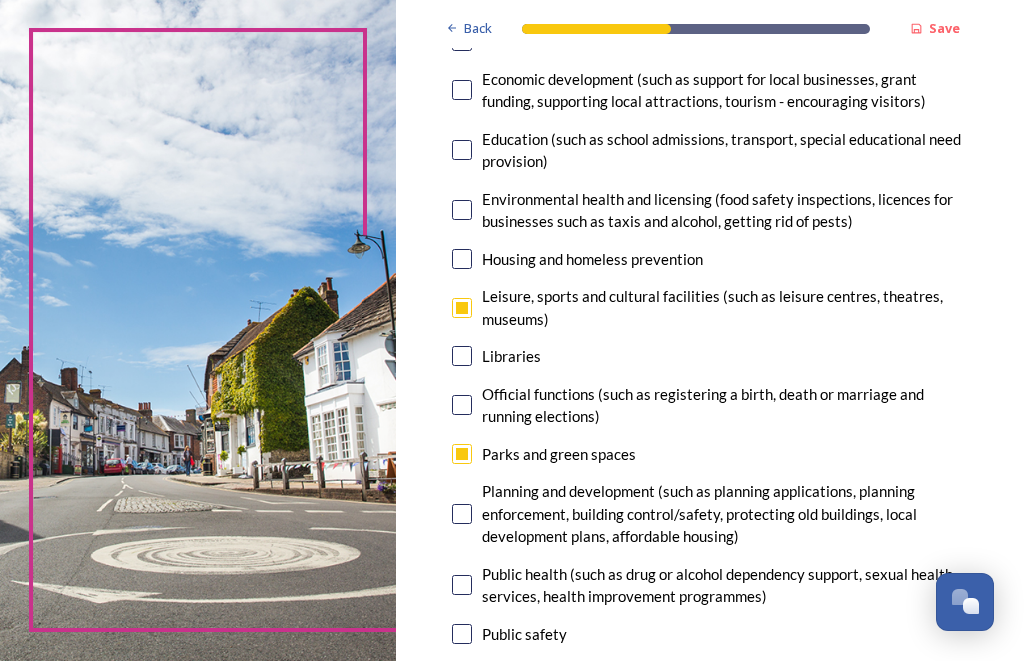 scroll, scrollTop: 455, scrollLeft: 0, axis: vertical 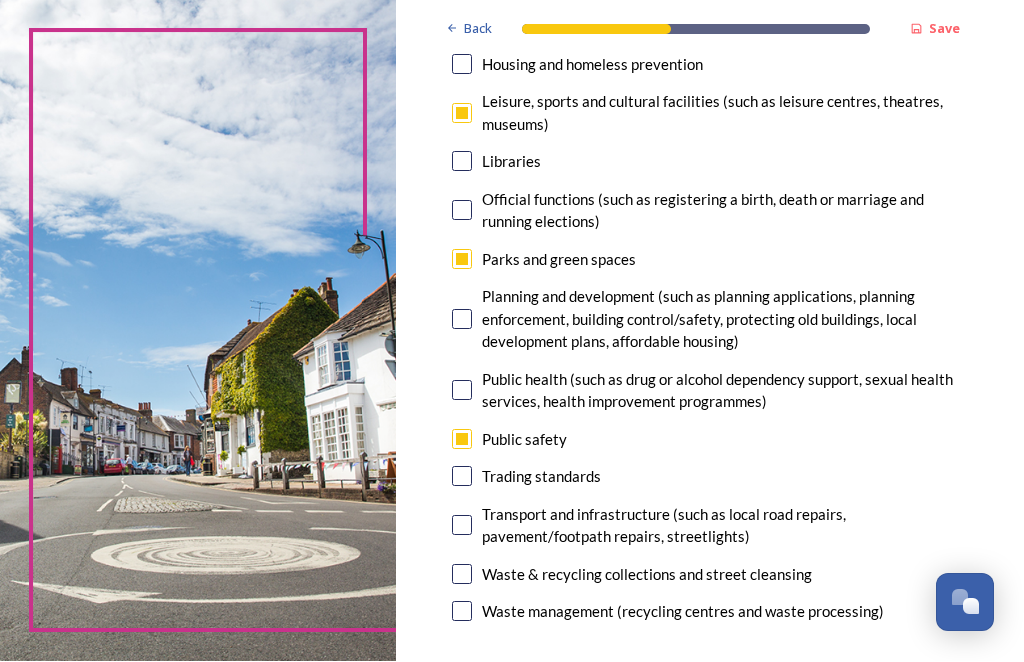 click at bounding box center (462, 526) 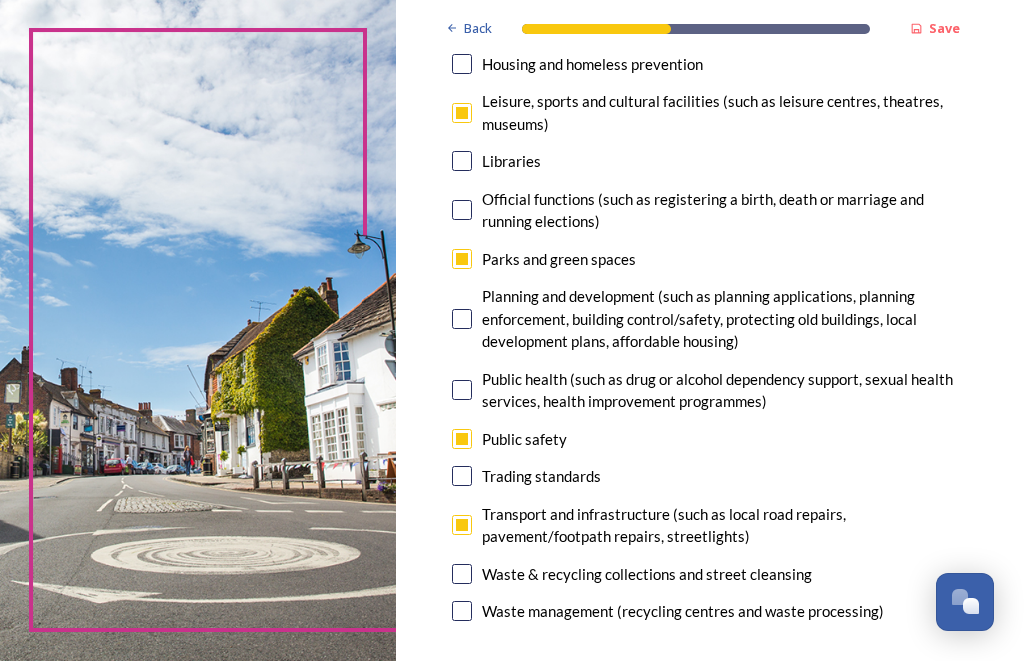 click at bounding box center [462, 575] 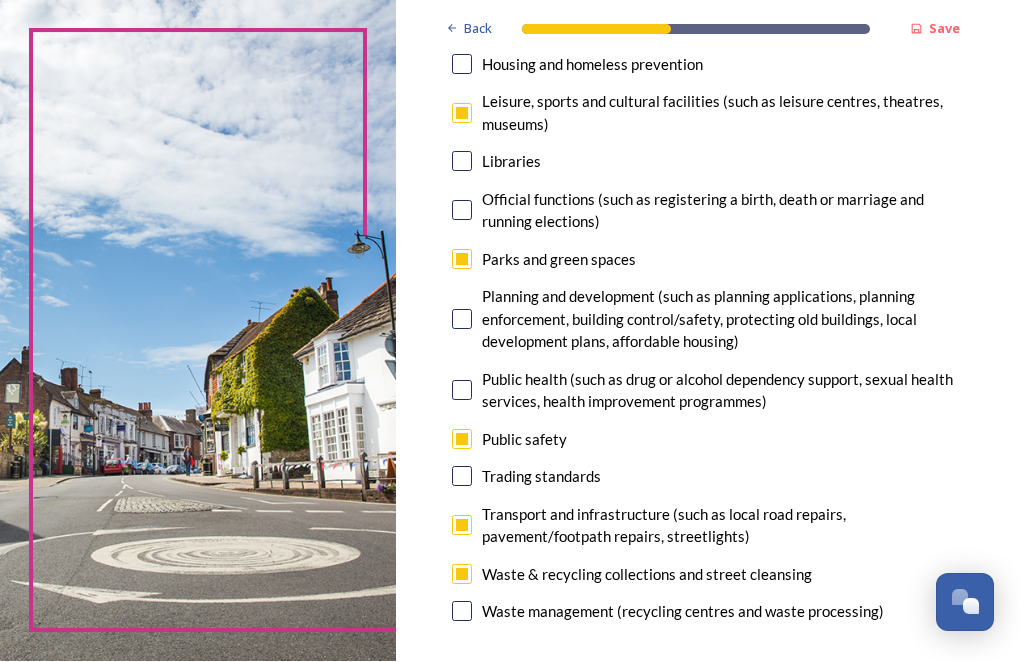 click at bounding box center (462, 612) 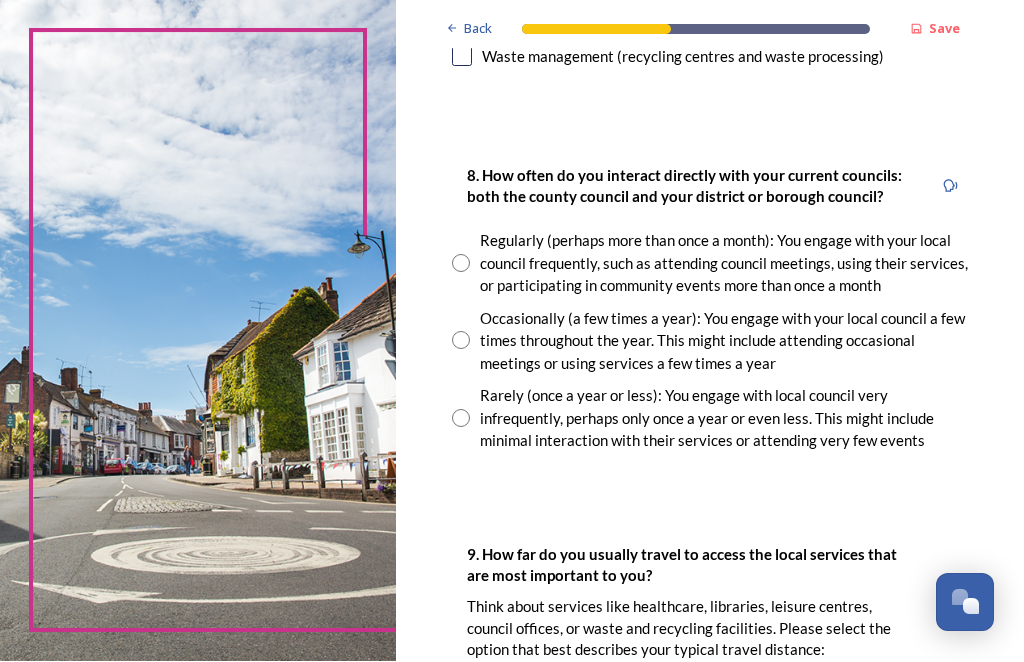 scroll, scrollTop: 1206, scrollLeft: 0, axis: vertical 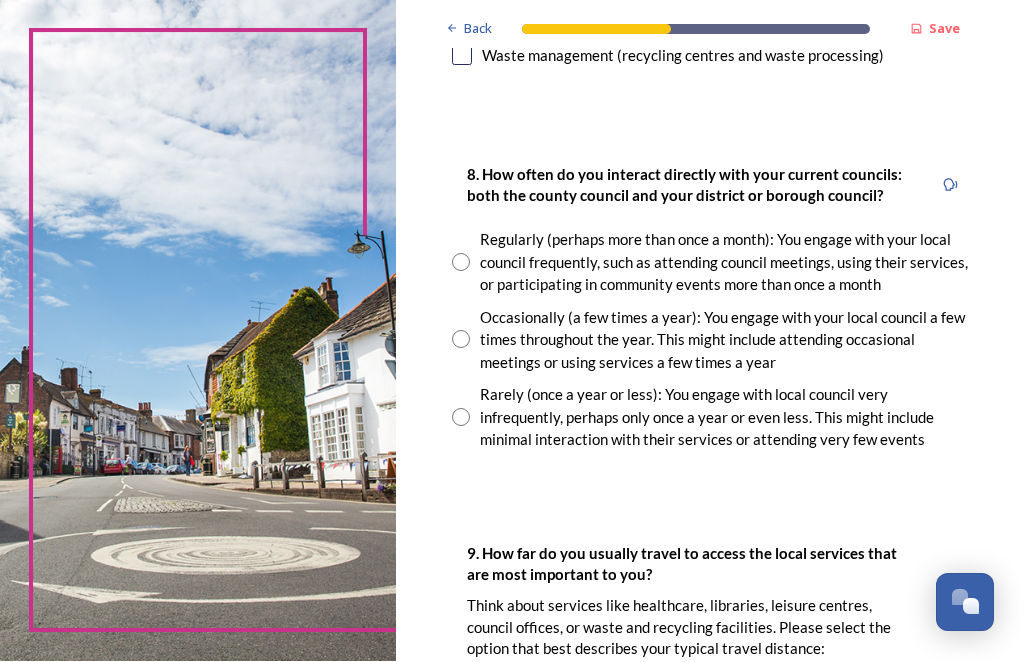 click at bounding box center [461, 418] 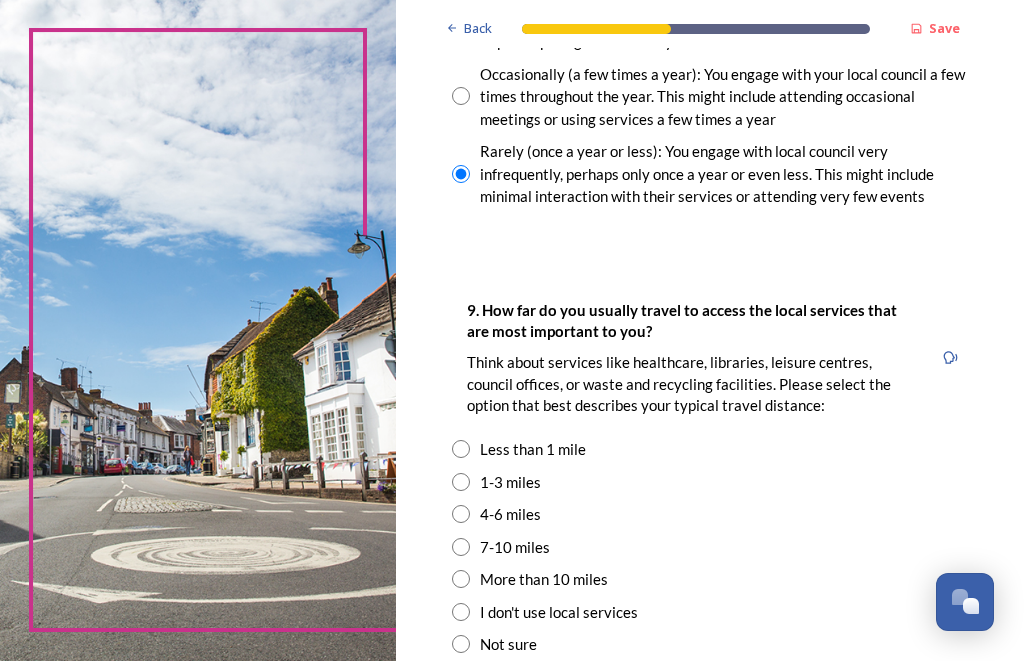 scroll, scrollTop: 1449, scrollLeft: 0, axis: vertical 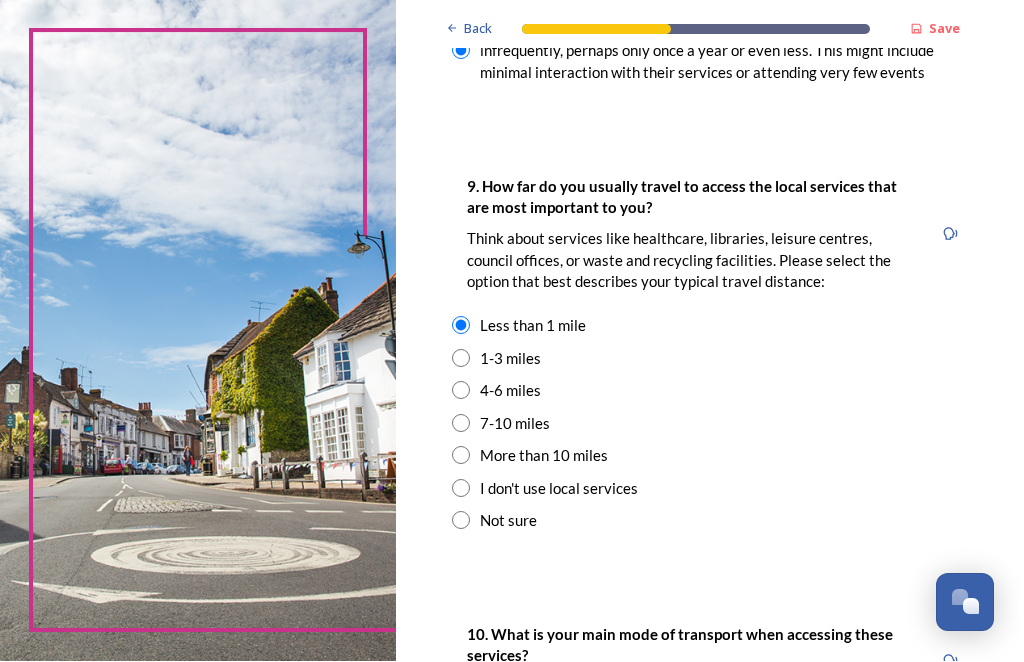 click at bounding box center (461, 359) 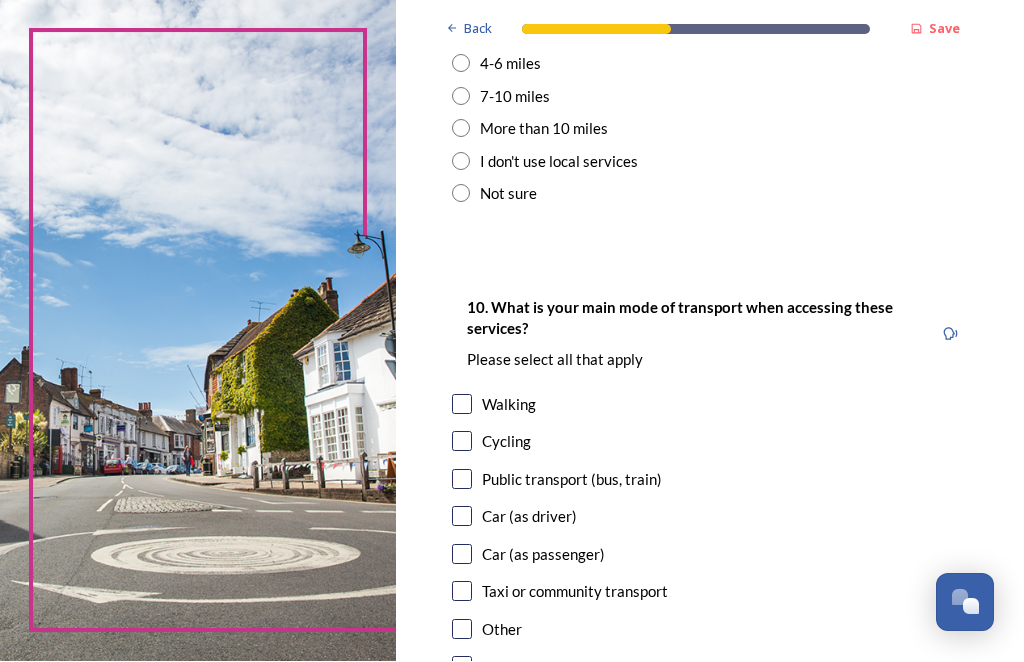 scroll, scrollTop: 1905, scrollLeft: 0, axis: vertical 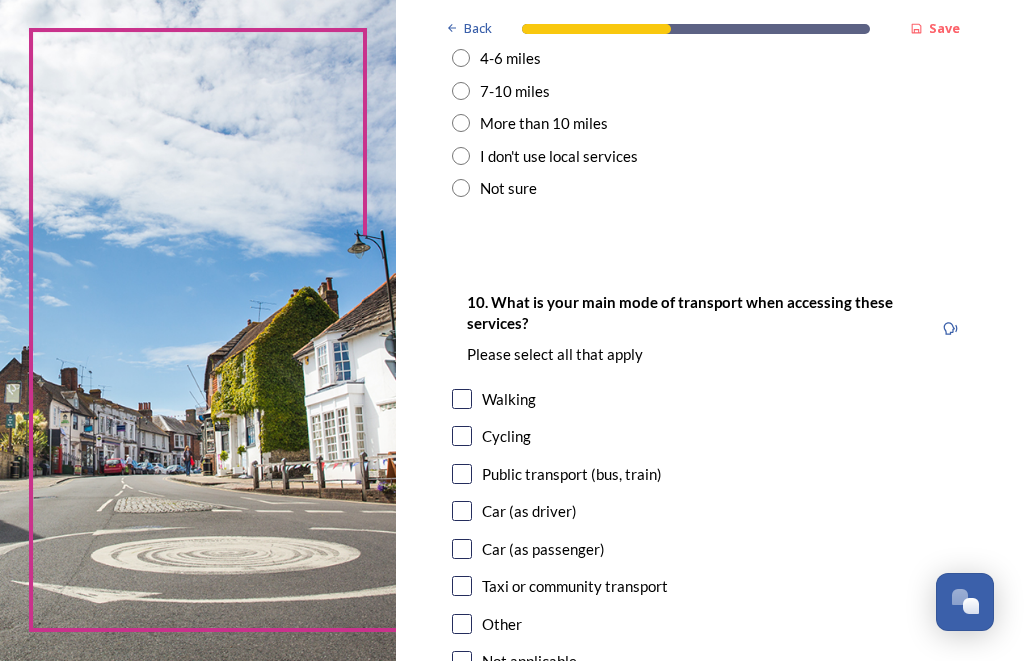 click at bounding box center (462, 512) 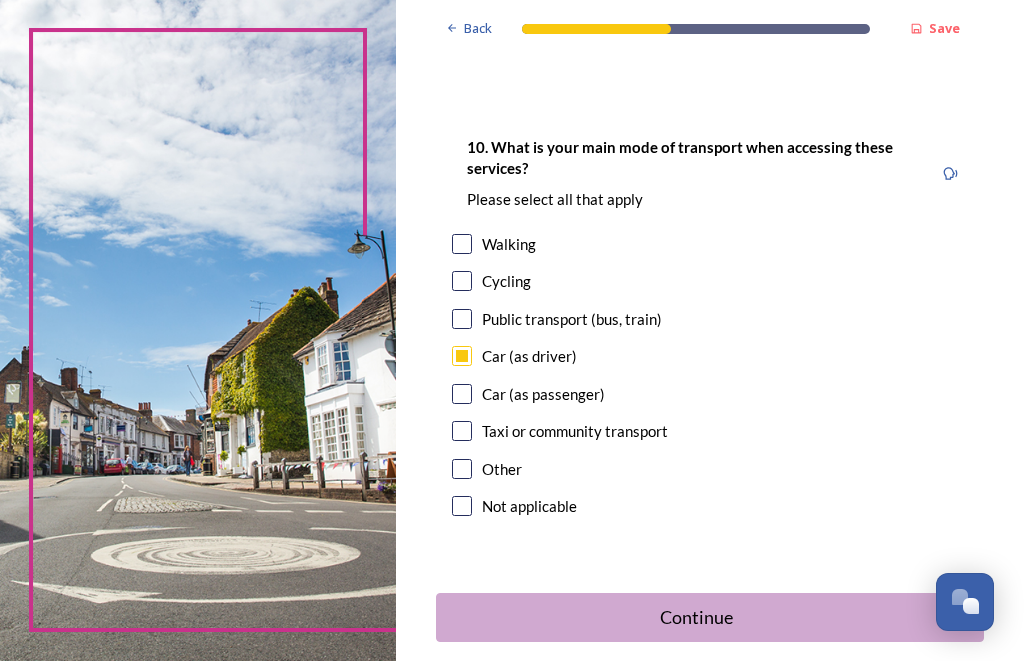 scroll, scrollTop: 2059, scrollLeft: 0, axis: vertical 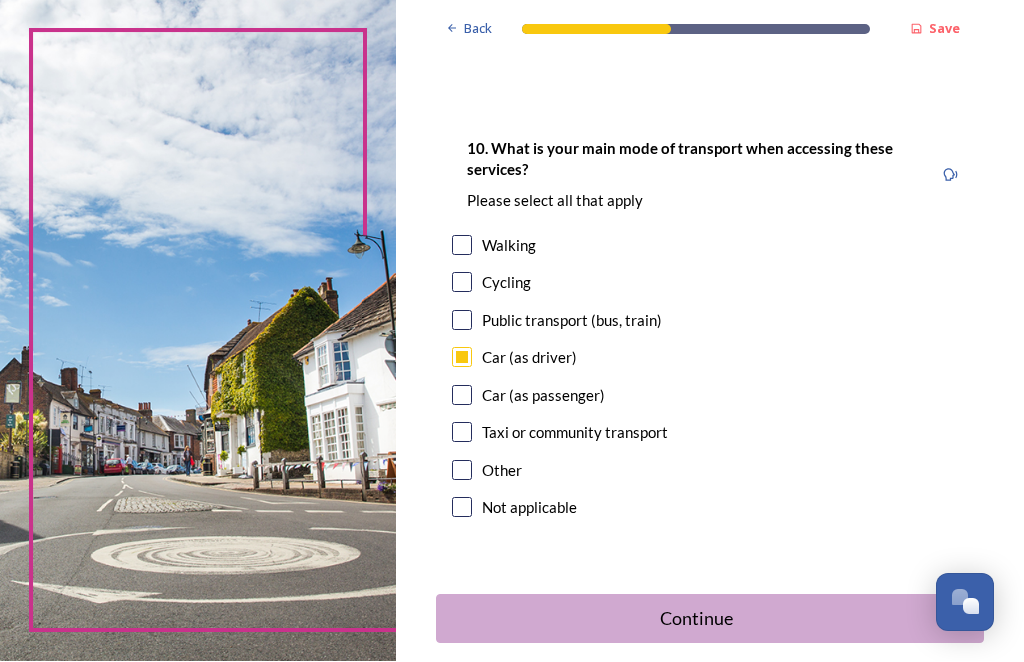 click on "Continue" at bounding box center (696, 619) 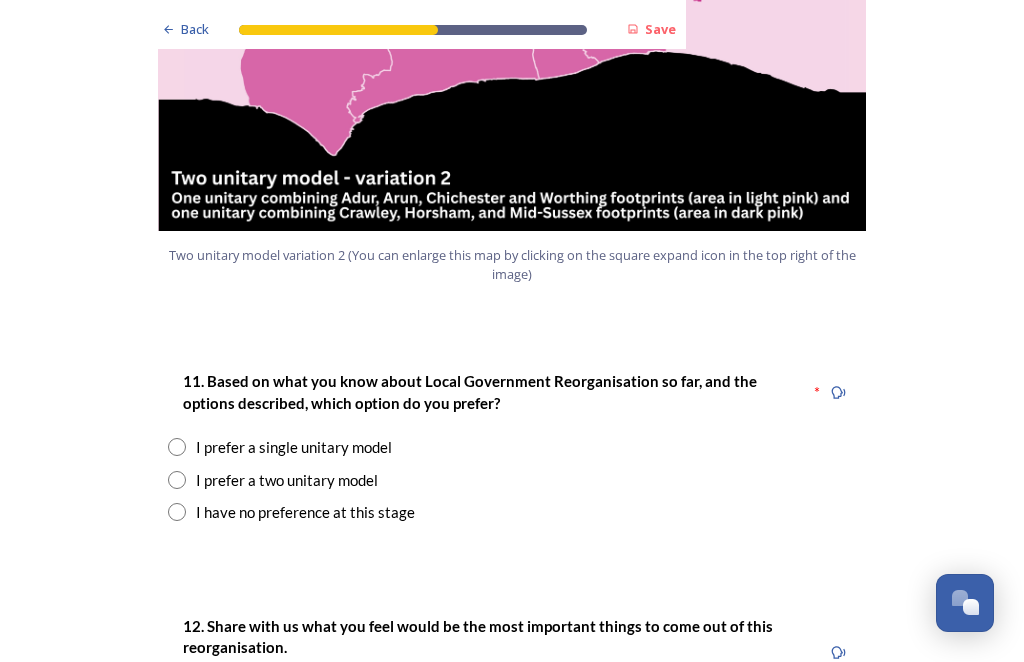 scroll, scrollTop: 2370, scrollLeft: 0, axis: vertical 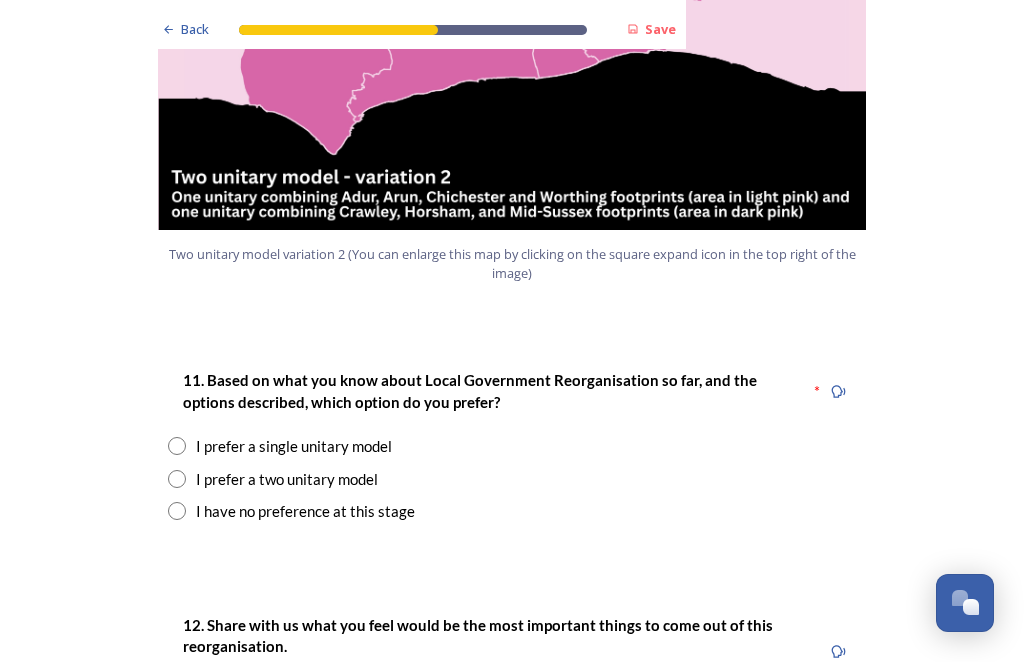click on "I prefer a two unitary model" at bounding box center (287, 479) 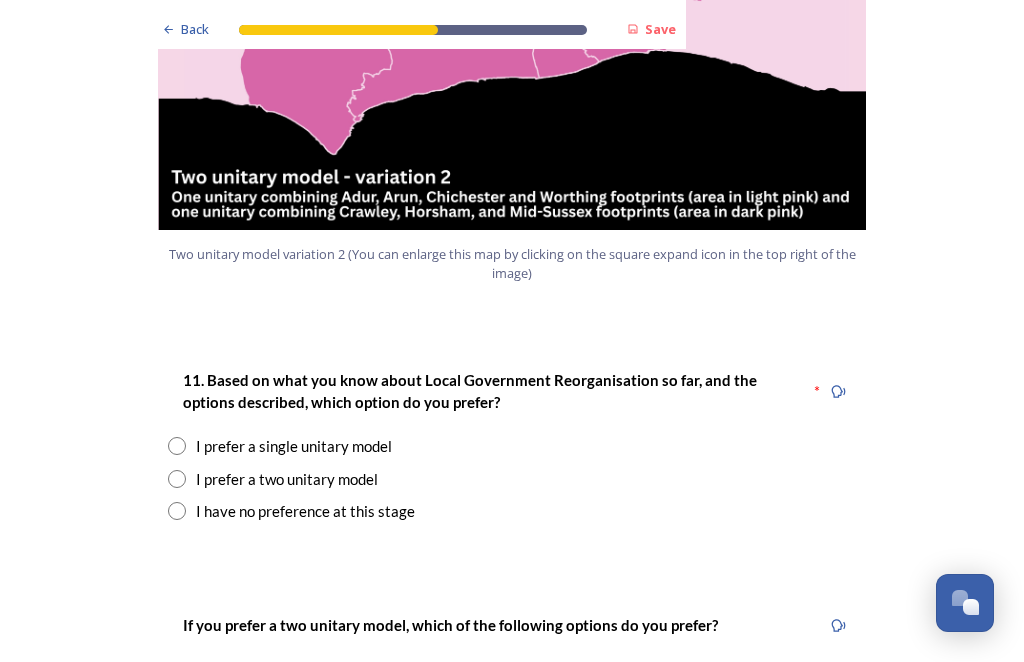 radio on "true" 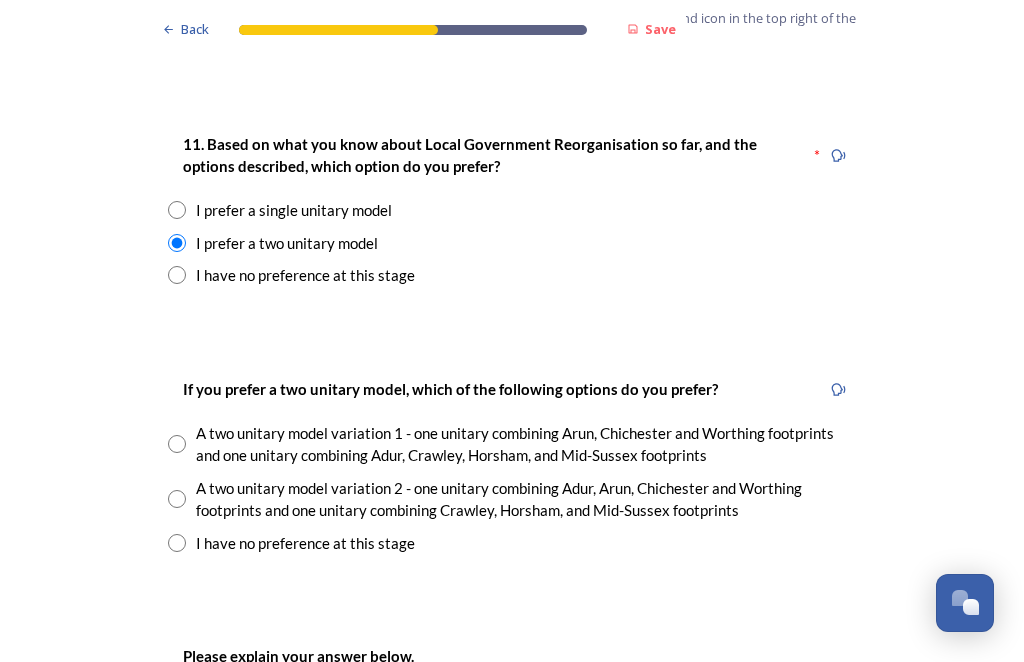 scroll, scrollTop: 2611, scrollLeft: 0, axis: vertical 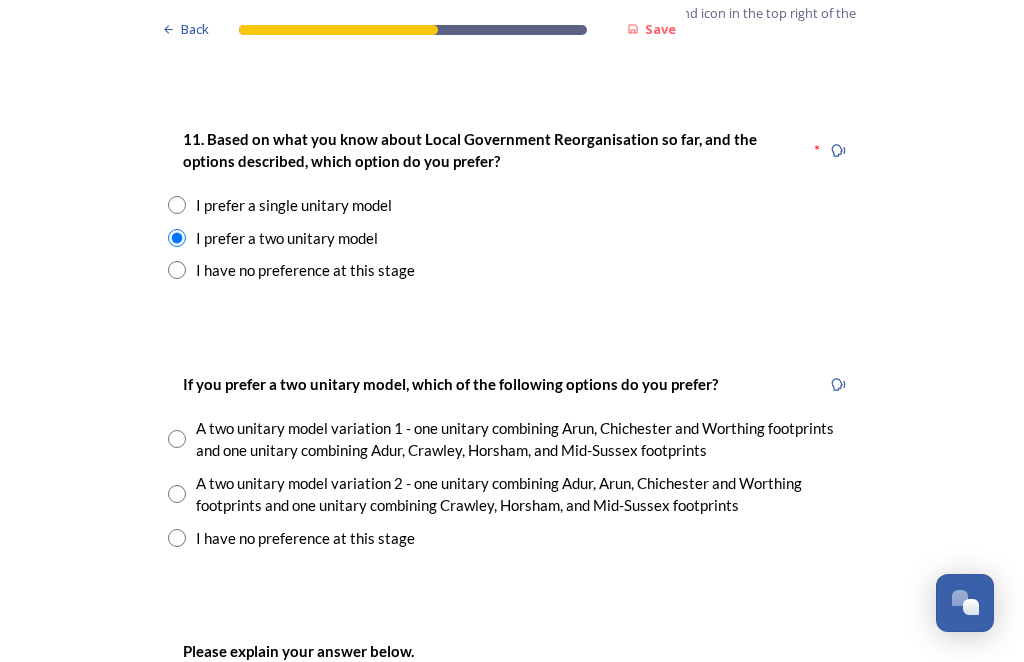 click at bounding box center (177, 538) 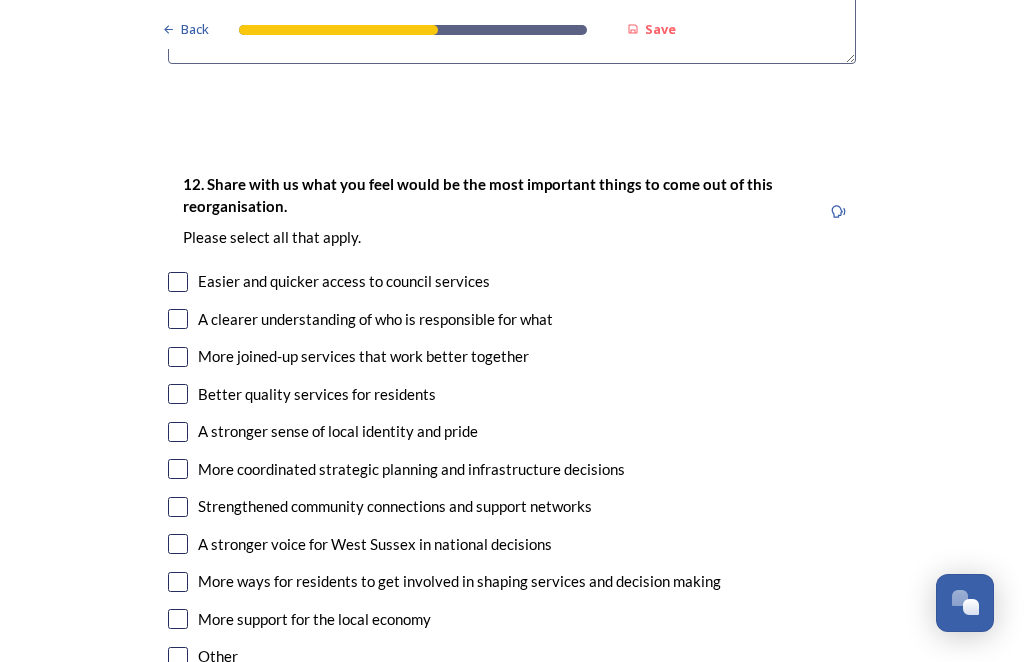scroll, scrollTop: 3510, scrollLeft: 0, axis: vertical 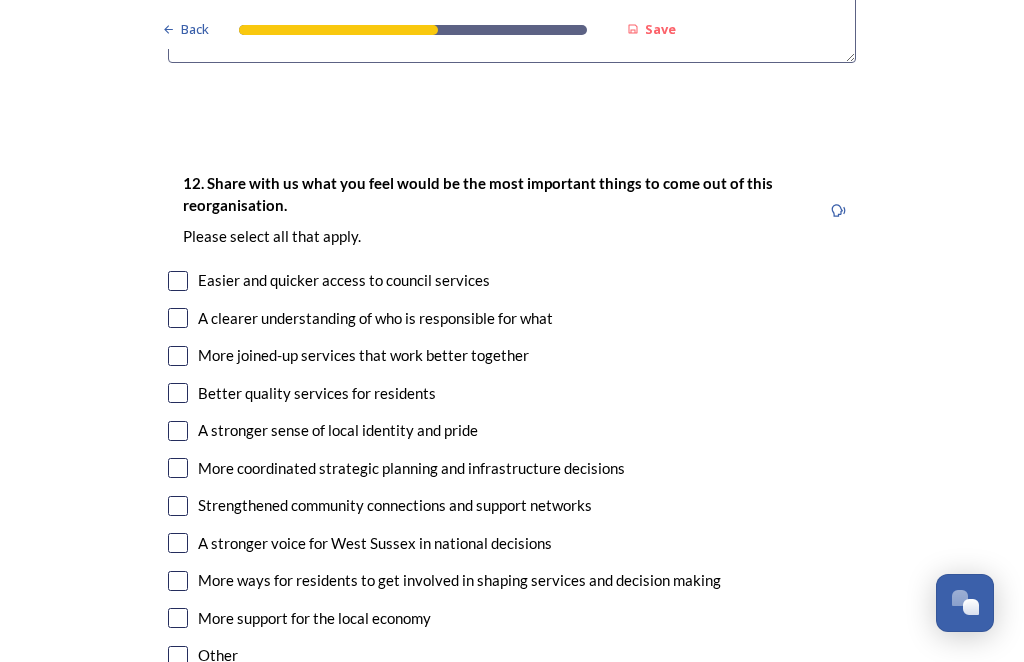 click on "Easier and quicker access to council services" at bounding box center [512, 280] 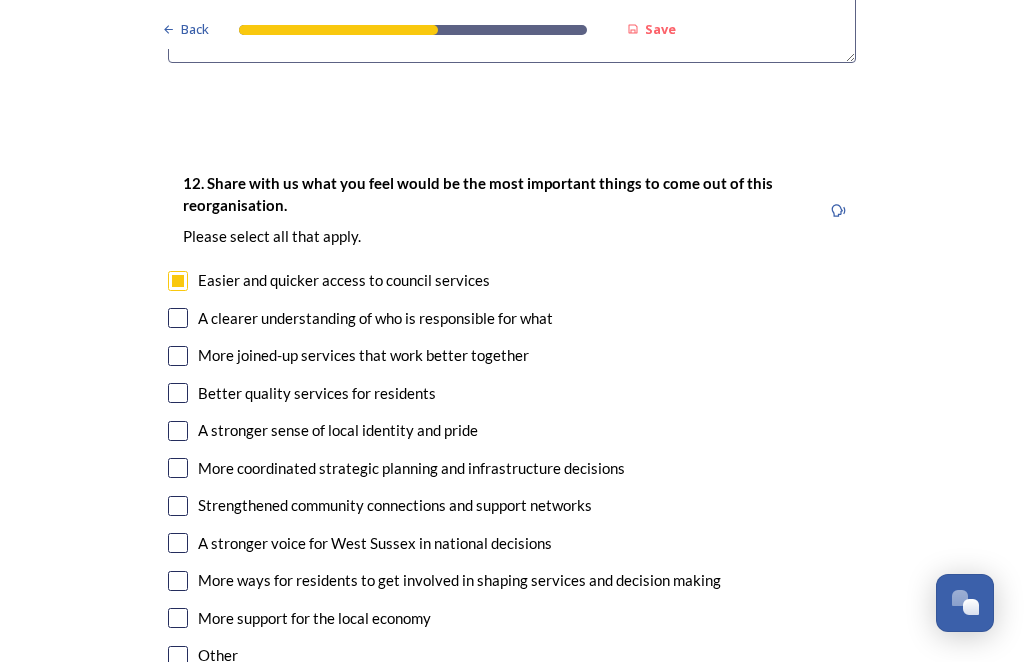 checkbox on "true" 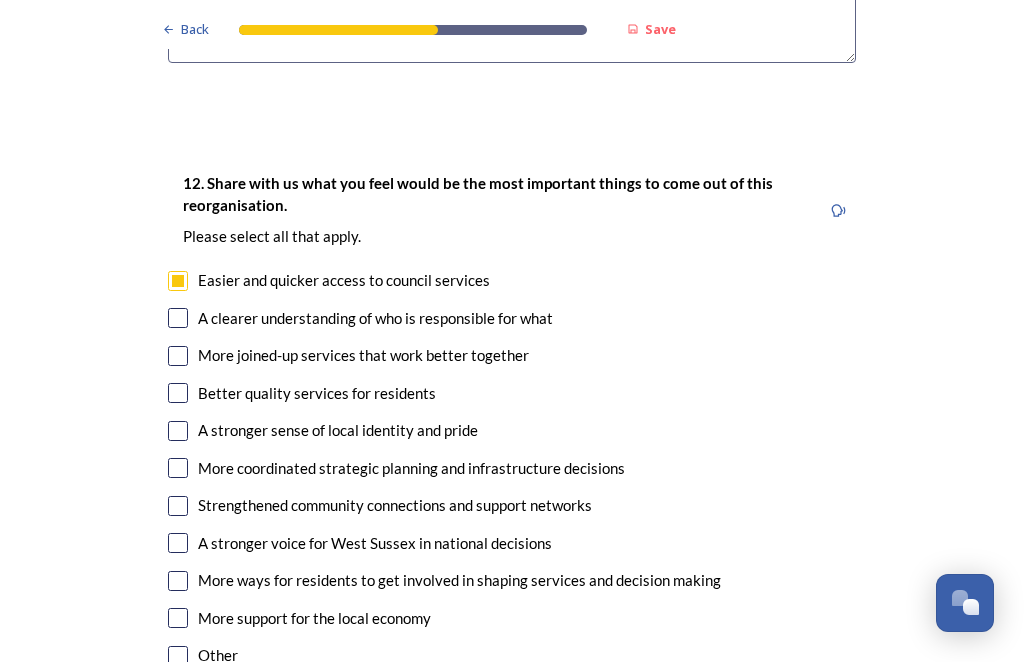 click at bounding box center (178, 318) 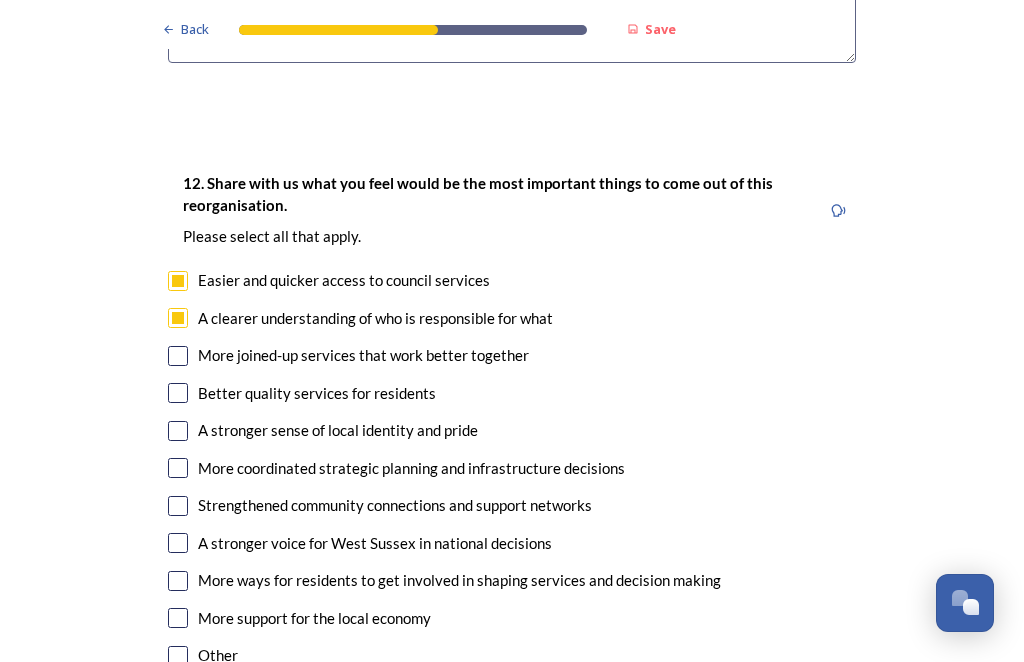 click at bounding box center (178, 393) 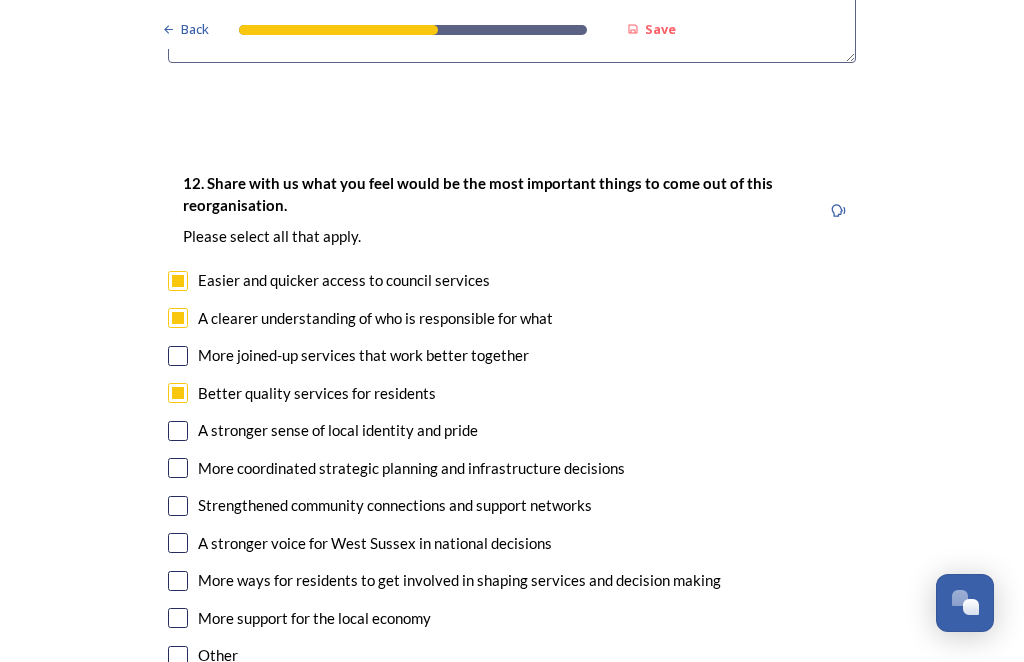 click at bounding box center [178, 506] 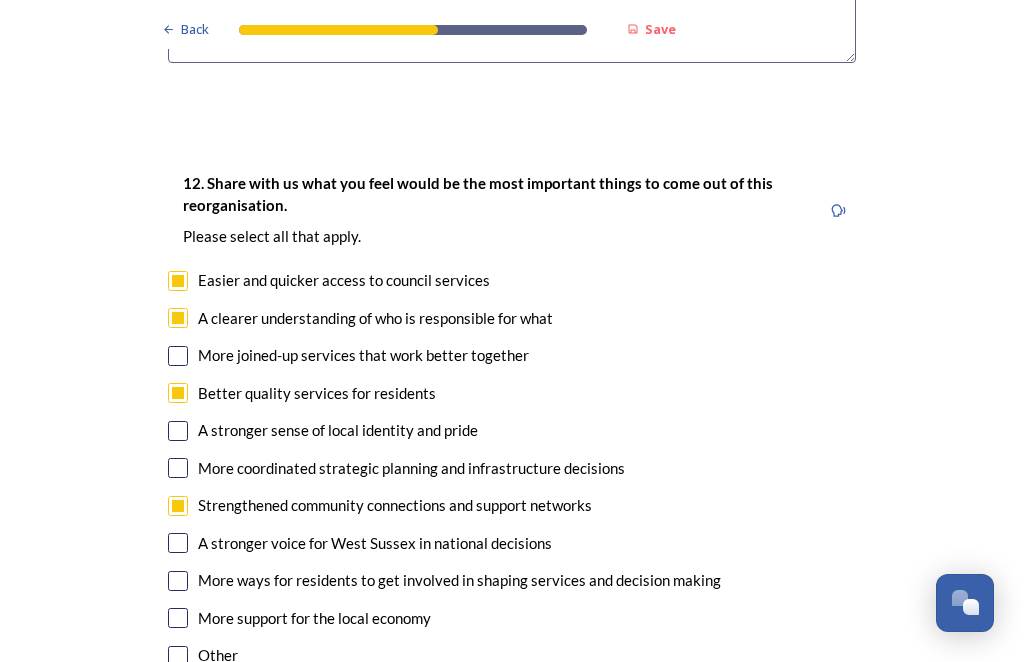click at bounding box center (178, 543) 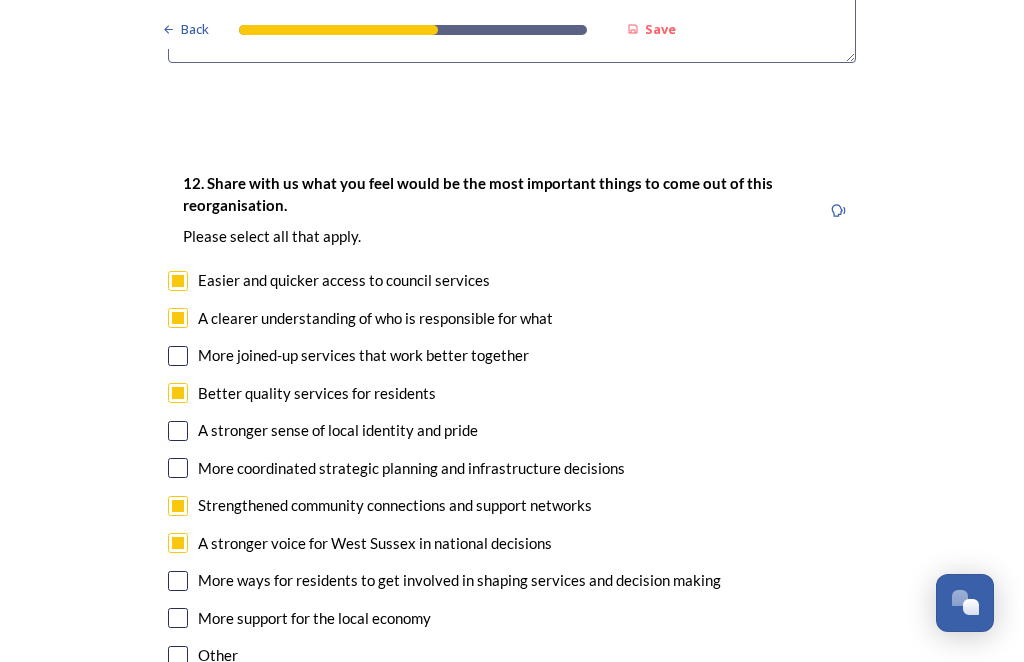 click at bounding box center (178, 618) 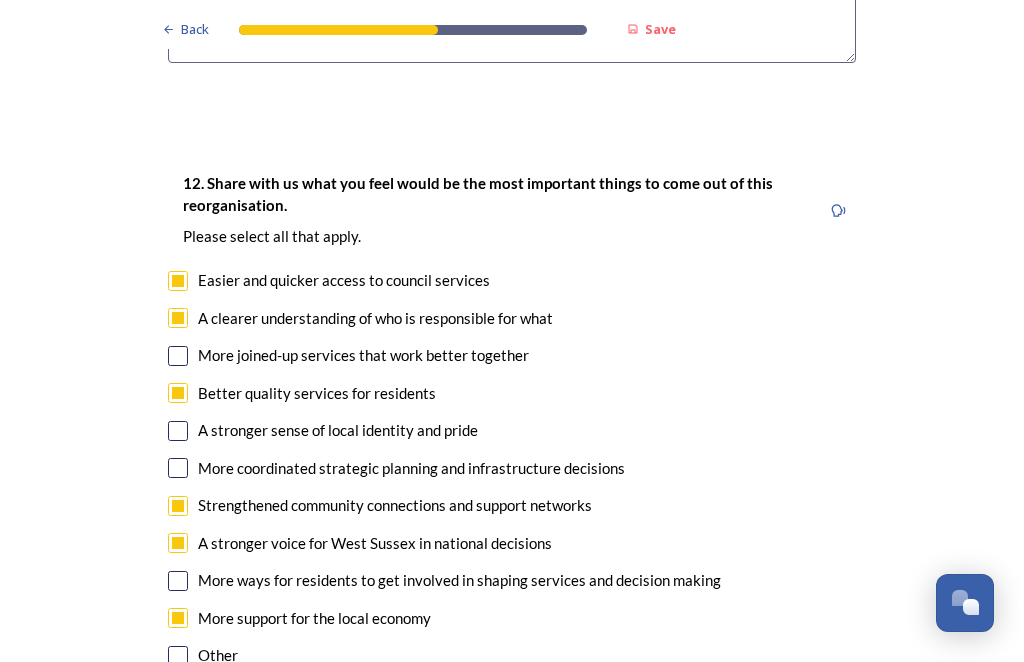 click at bounding box center (178, 581) 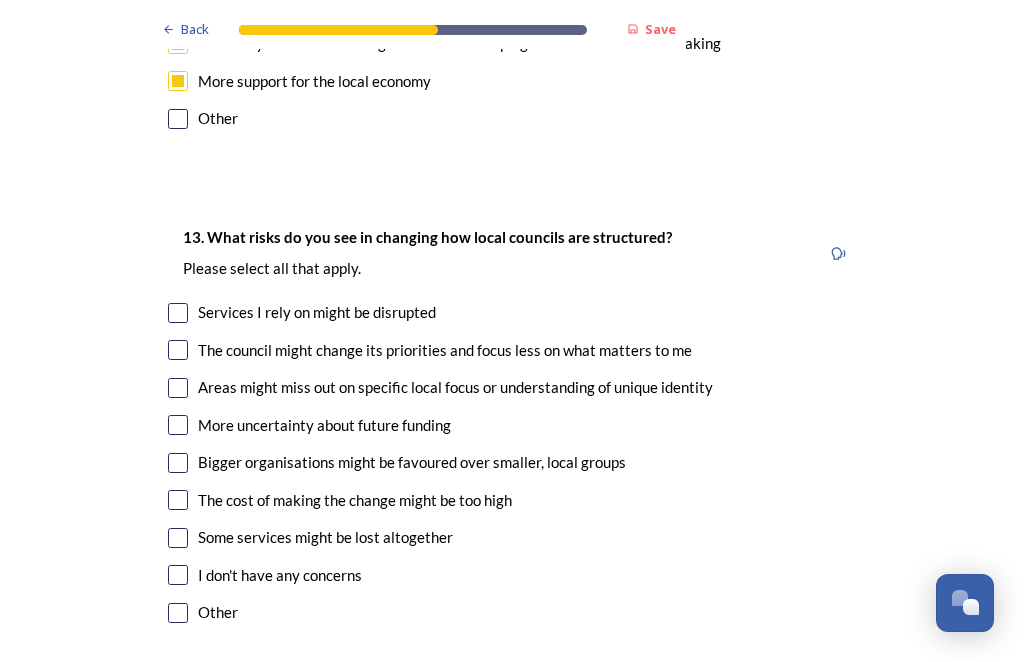 scroll, scrollTop: 4047, scrollLeft: 0, axis: vertical 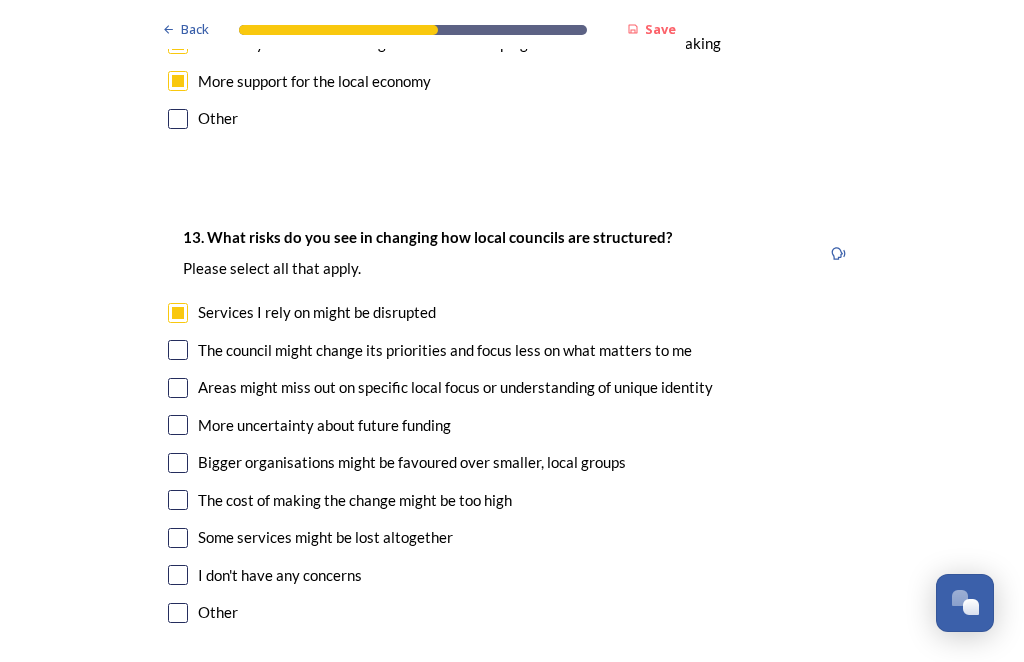 click at bounding box center (178, 350) 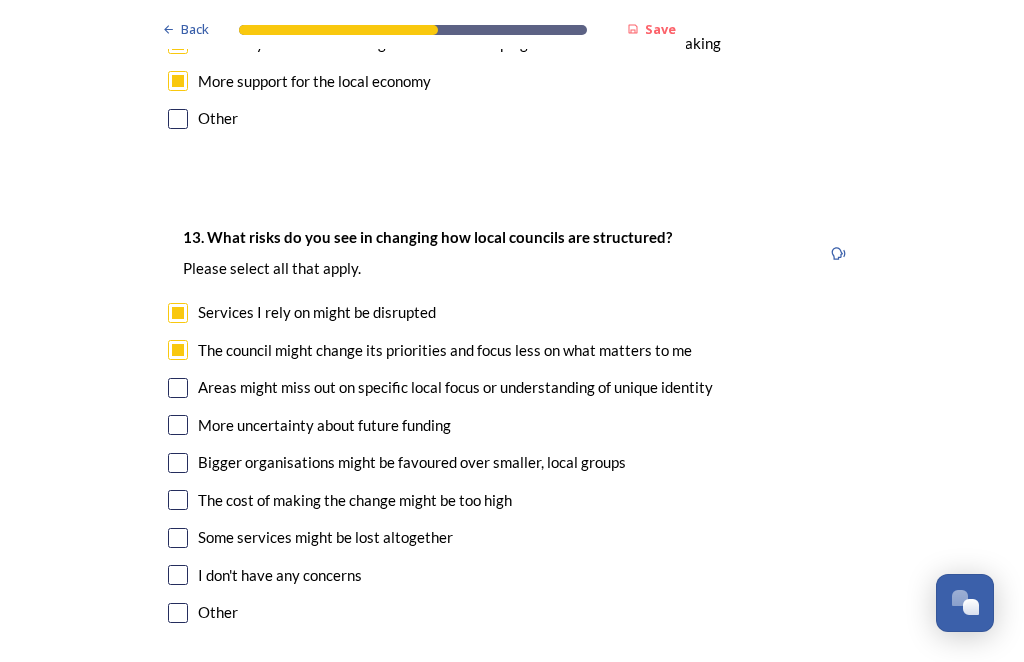 click at bounding box center [178, 388] 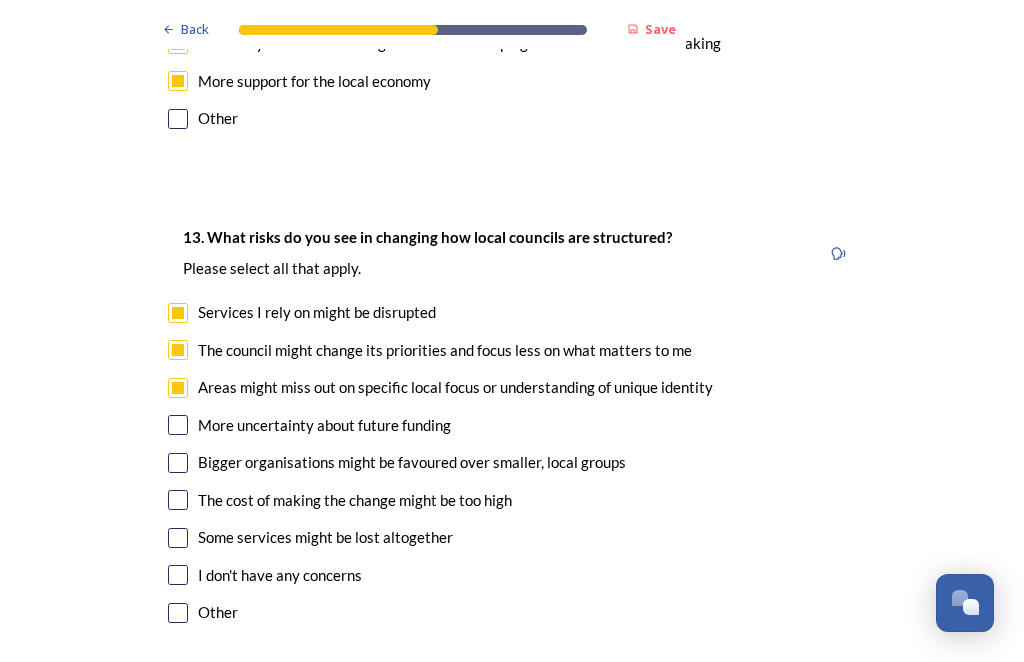 click at bounding box center [178, 425] 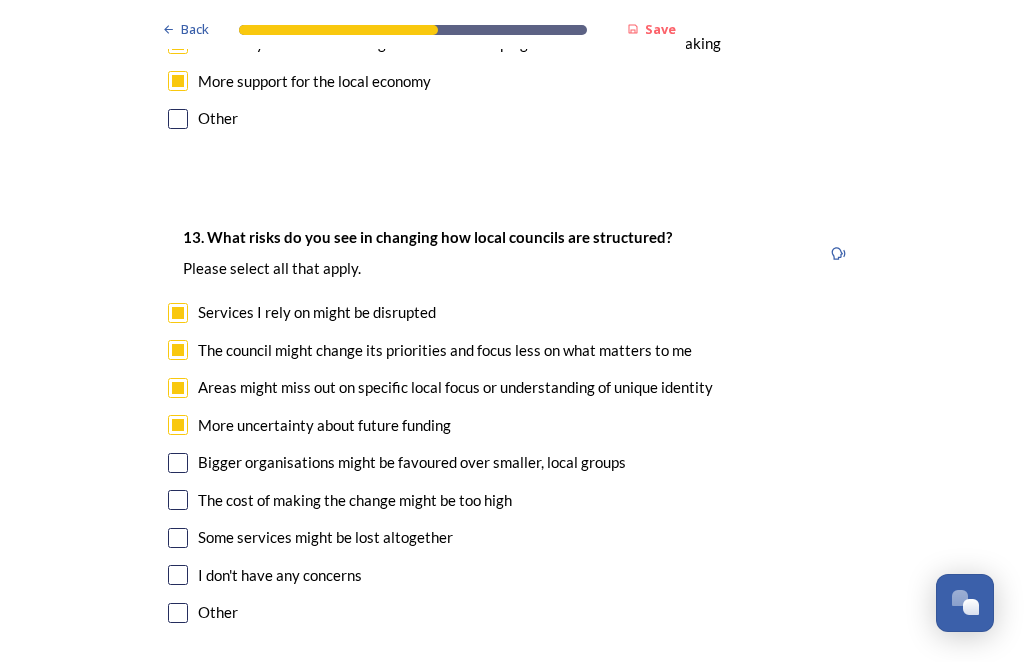 click on "The cost of making the change might be too high" at bounding box center [512, 500] 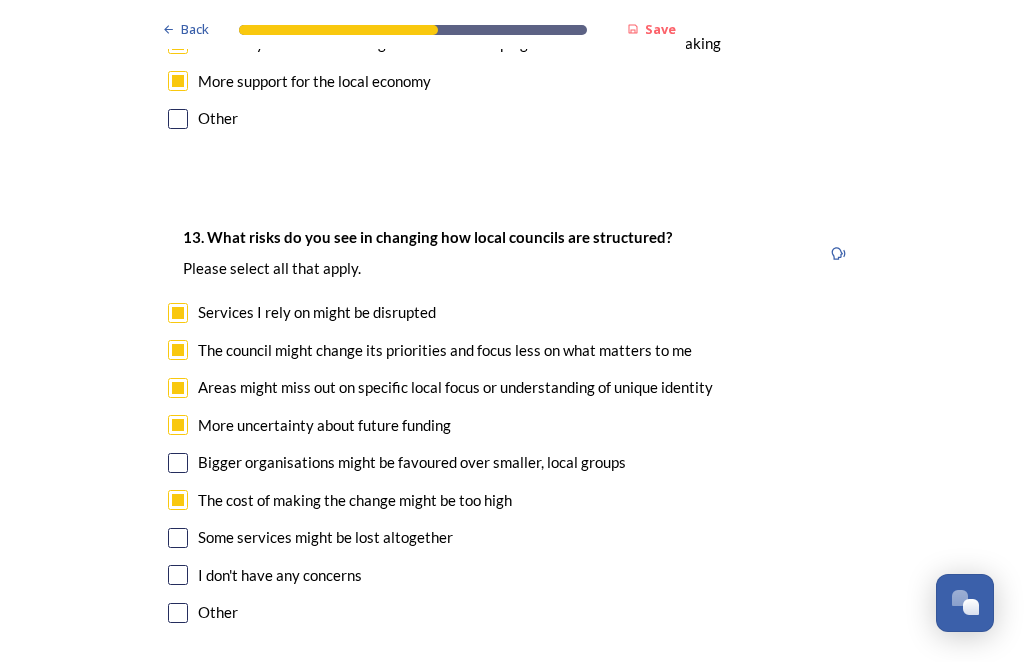 checkbox on "true" 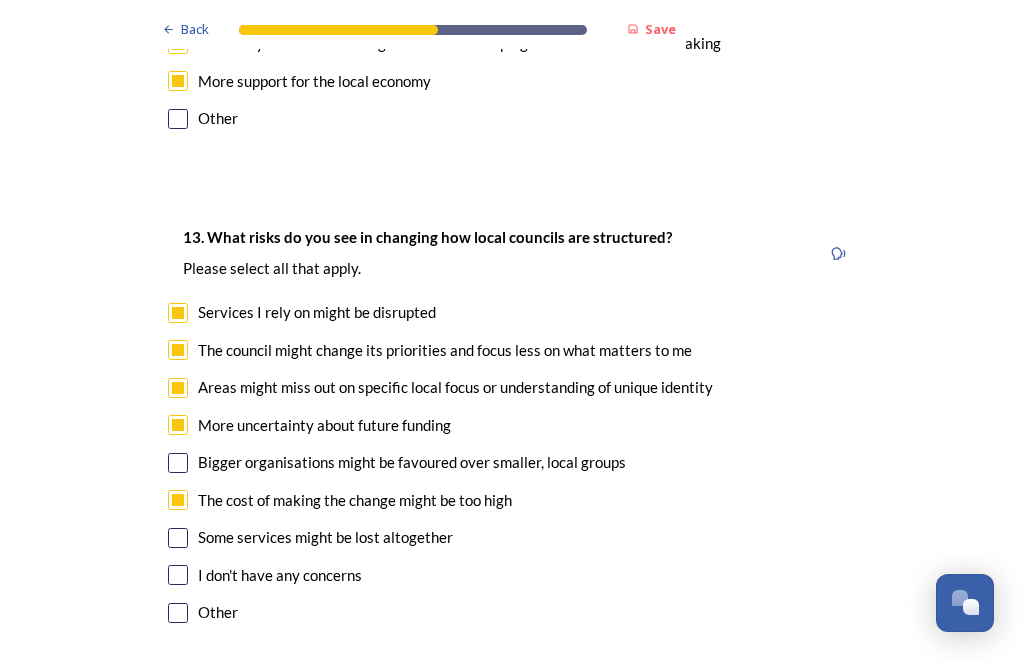 click at bounding box center [178, 463] 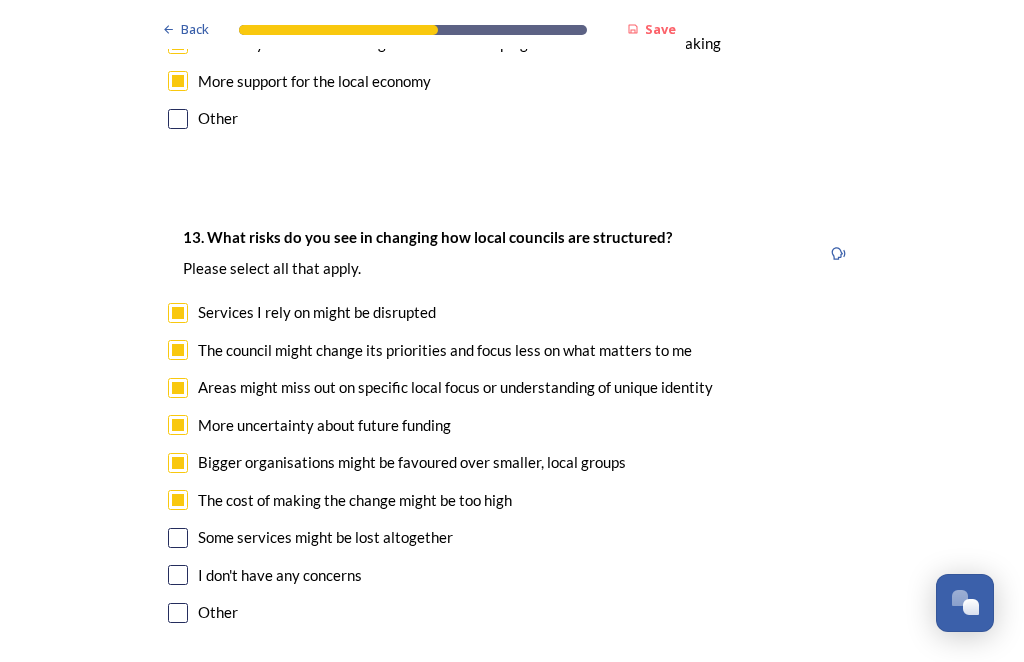 click at bounding box center (178, 538) 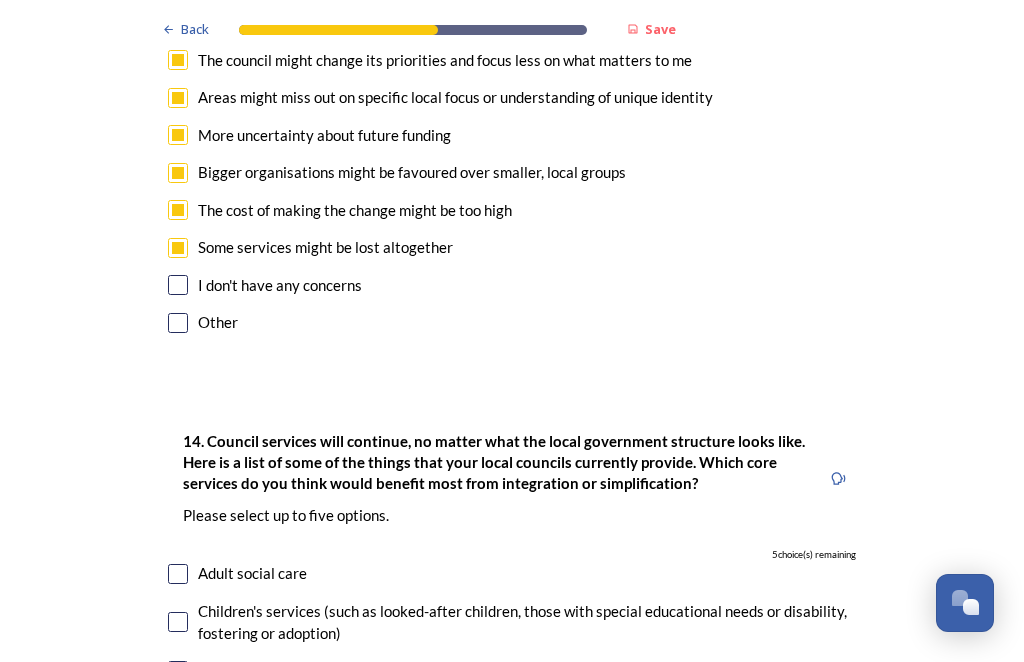 scroll, scrollTop: 4339, scrollLeft: 0, axis: vertical 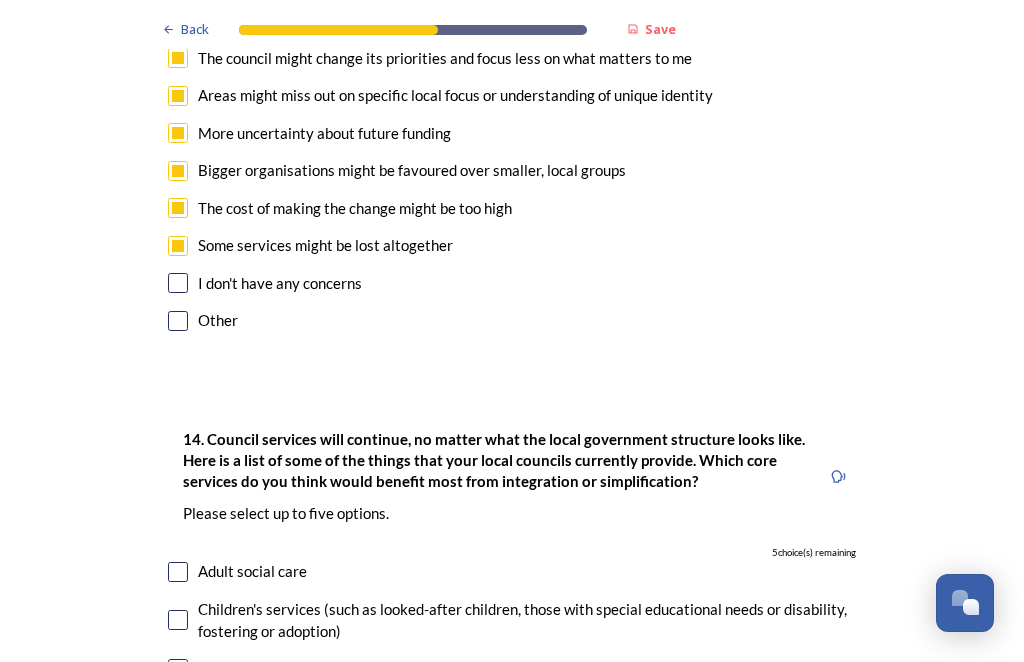 click at bounding box center [178, 321] 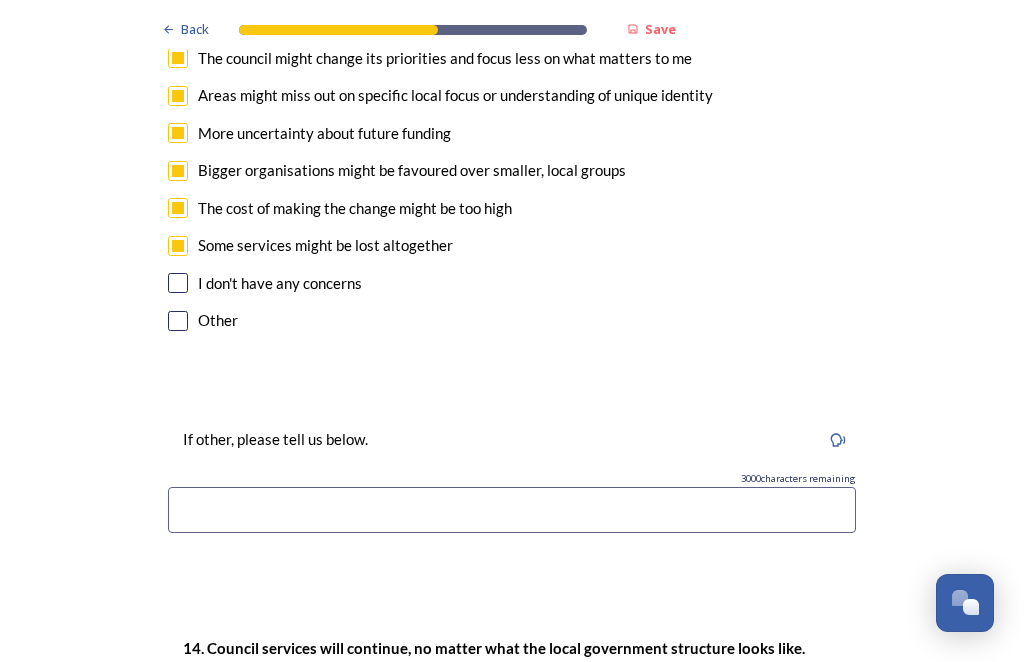 checkbox on "true" 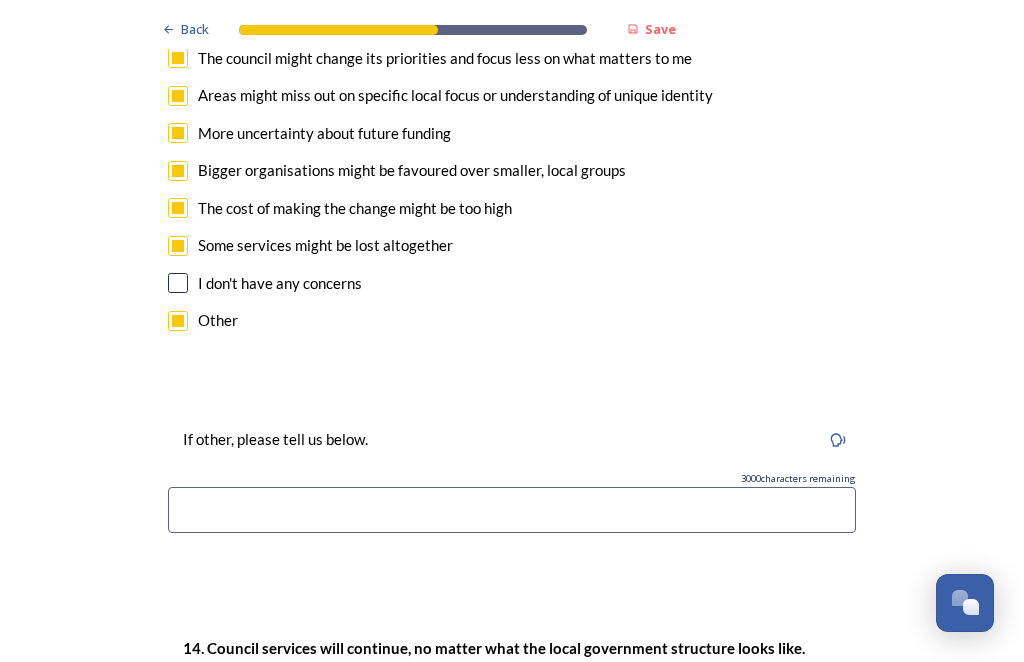 click at bounding box center (512, 510) 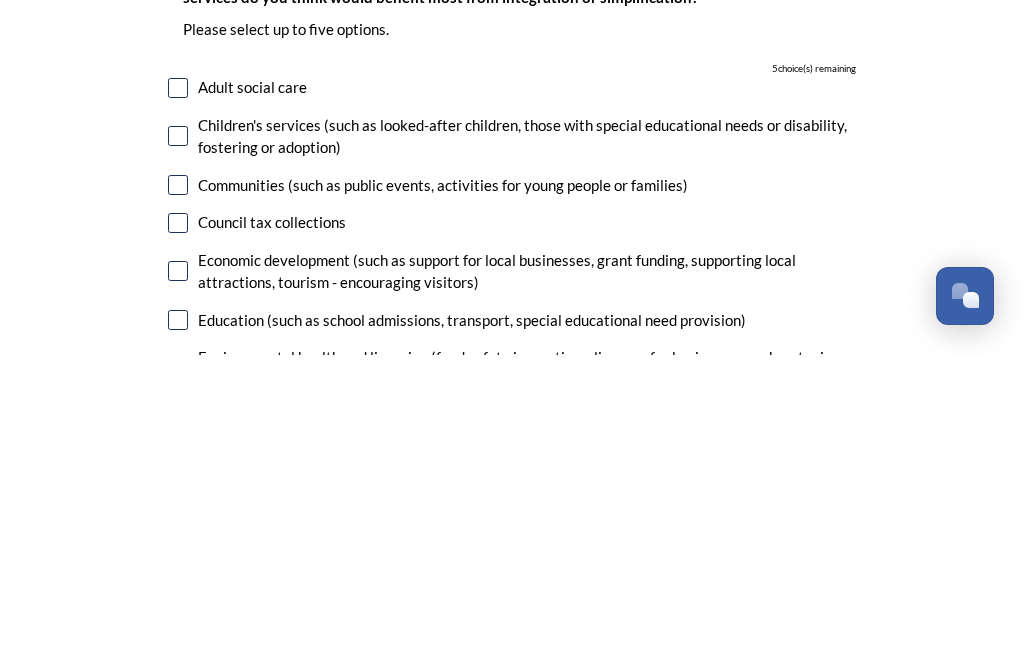 scroll, scrollTop: 4725, scrollLeft: 0, axis: vertical 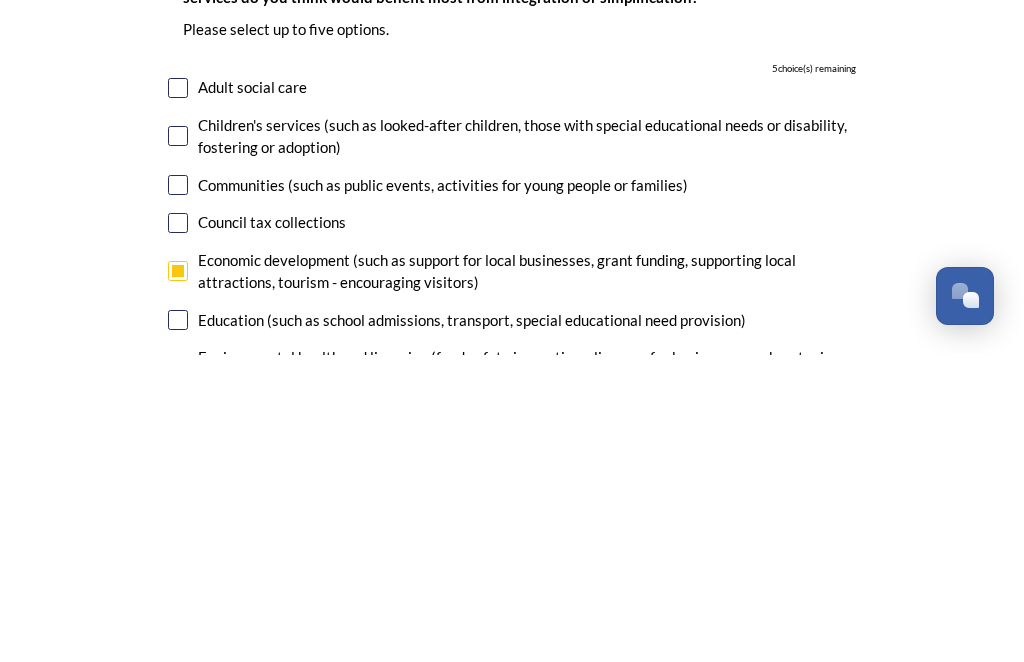 checkbox on "true" 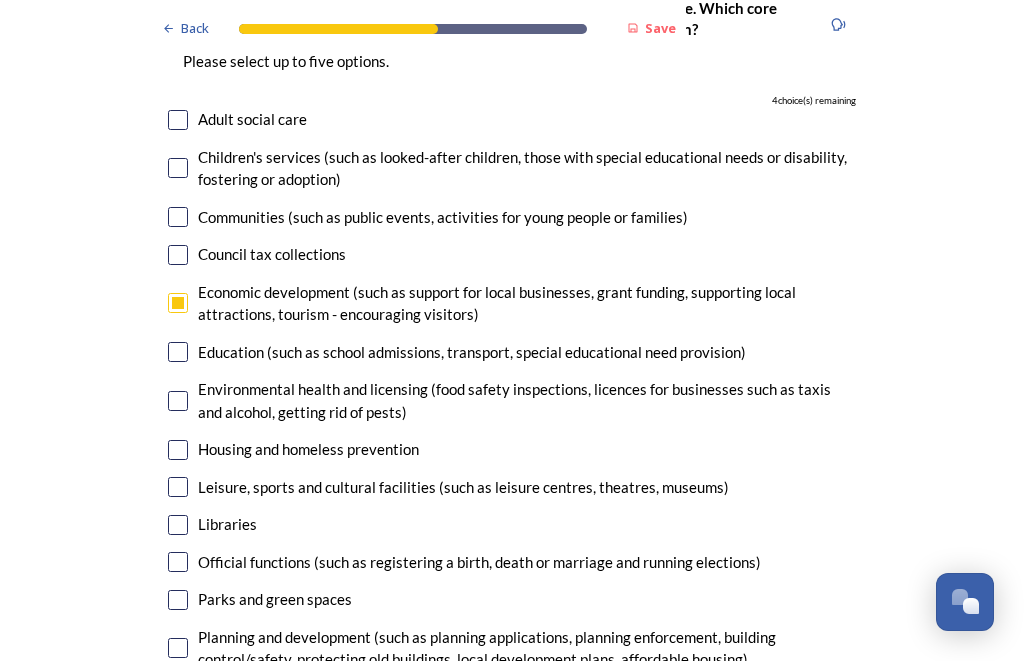 scroll, scrollTop: 4999, scrollLeft: 0, axis: vertical 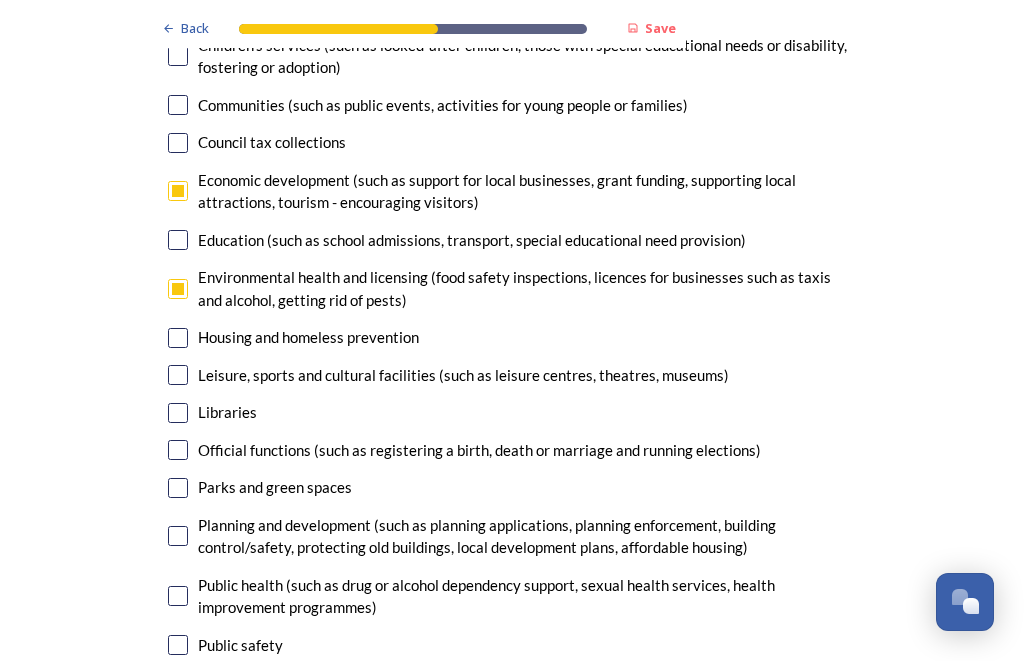 click at bounding box center (178, 451) 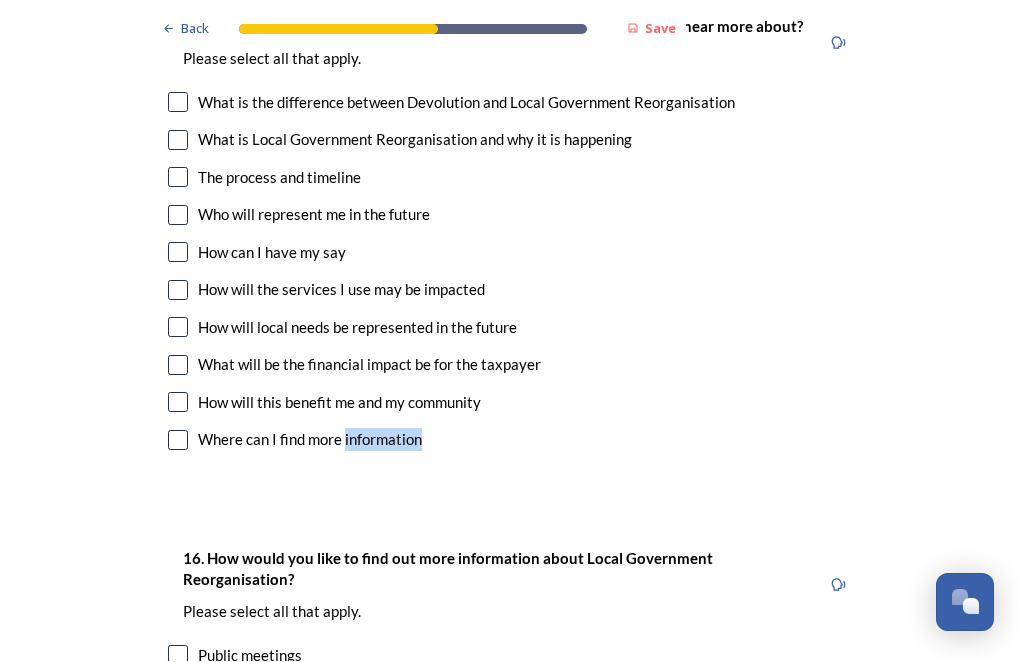 scroll, scrollTop: 5998, scrollLeft: 0, axis: vertical 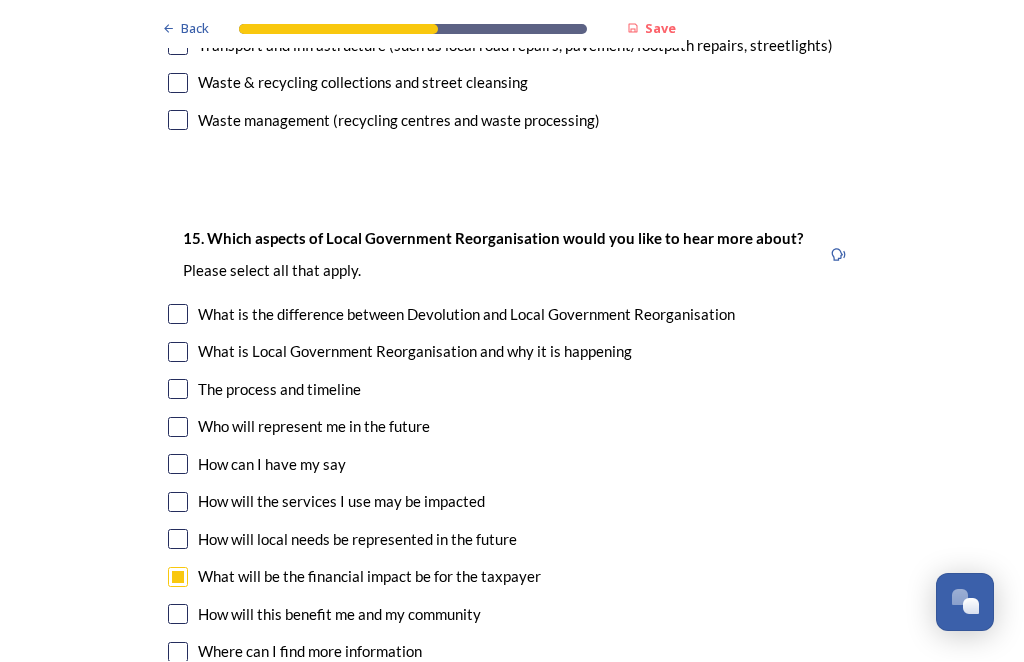 click at bounding box center (178, 615) 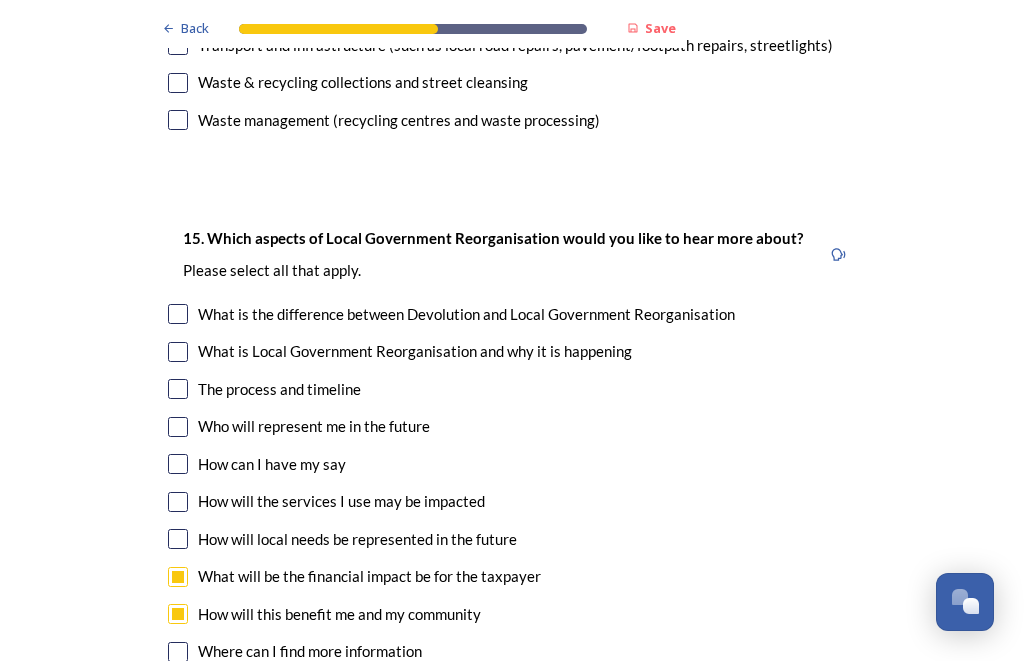 click at bounding box center (178, 653) 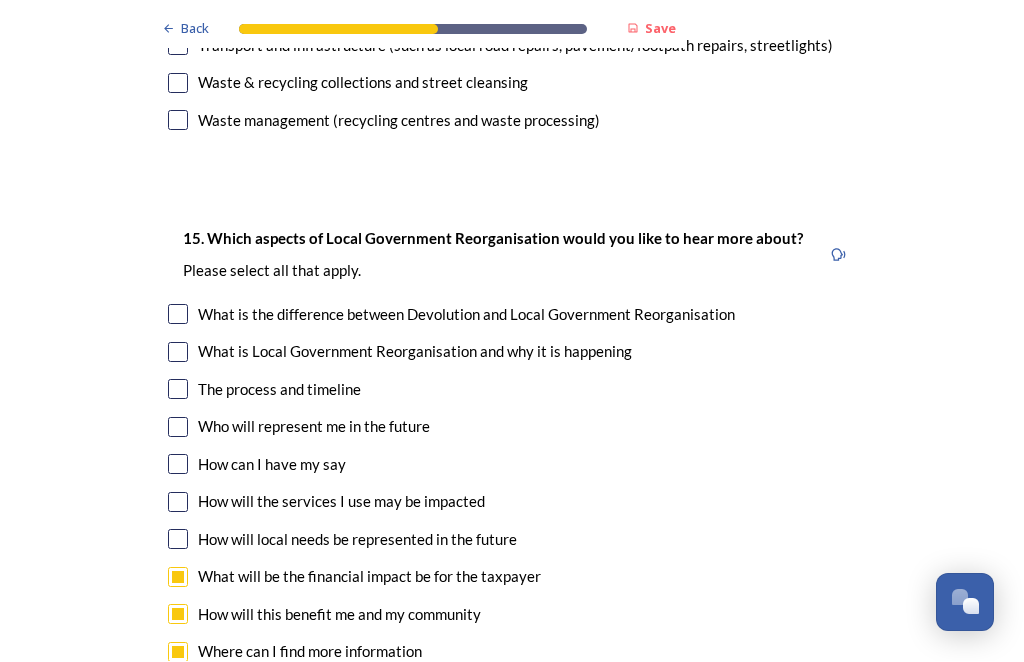 click at bounding box center [178, 503] 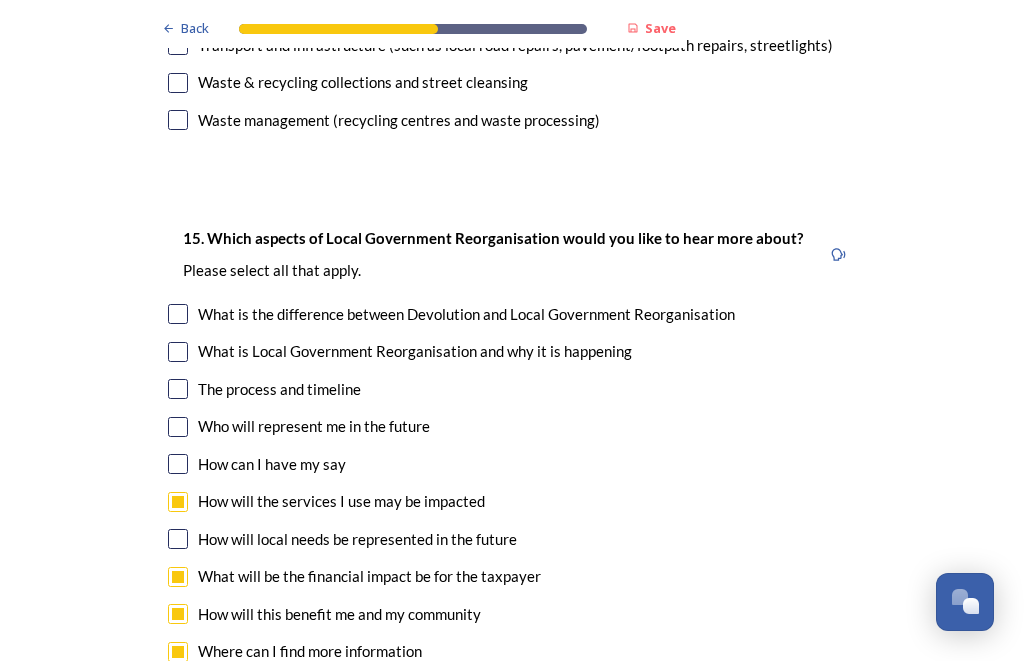 click at bounding box center (178, 390) 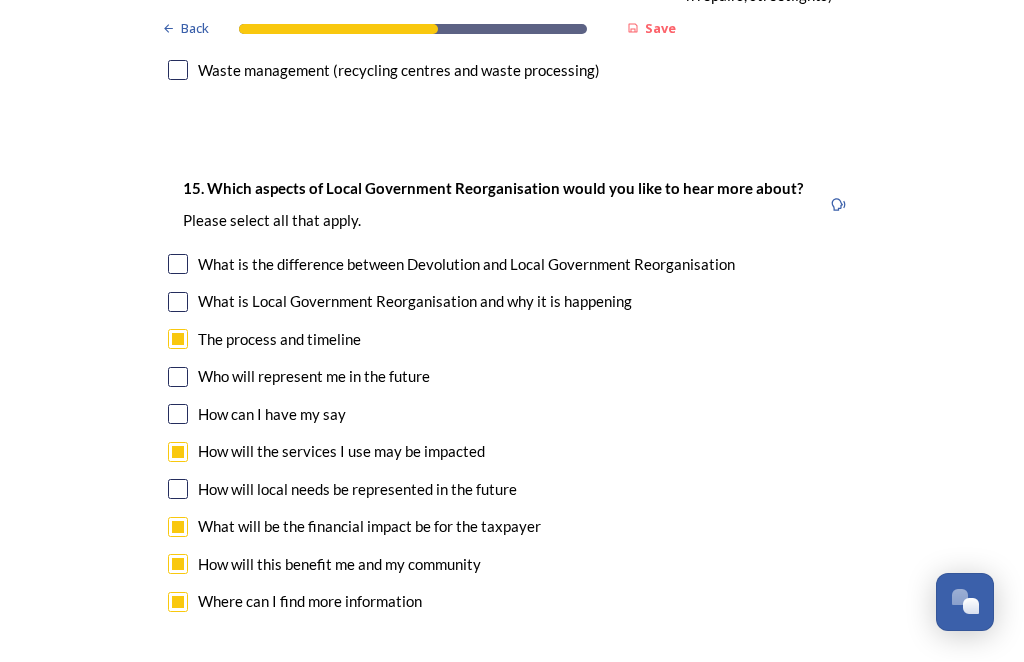 scroll, scrollTop: 5837, scrollLeft: 0, axis: vertical 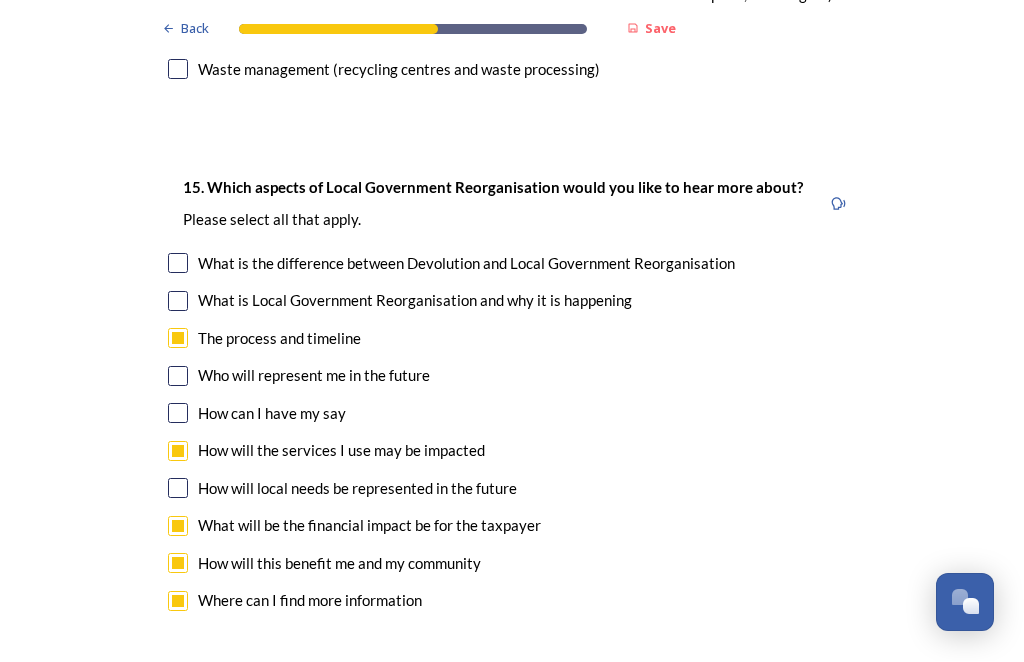 click at bounding box center [178, 264] 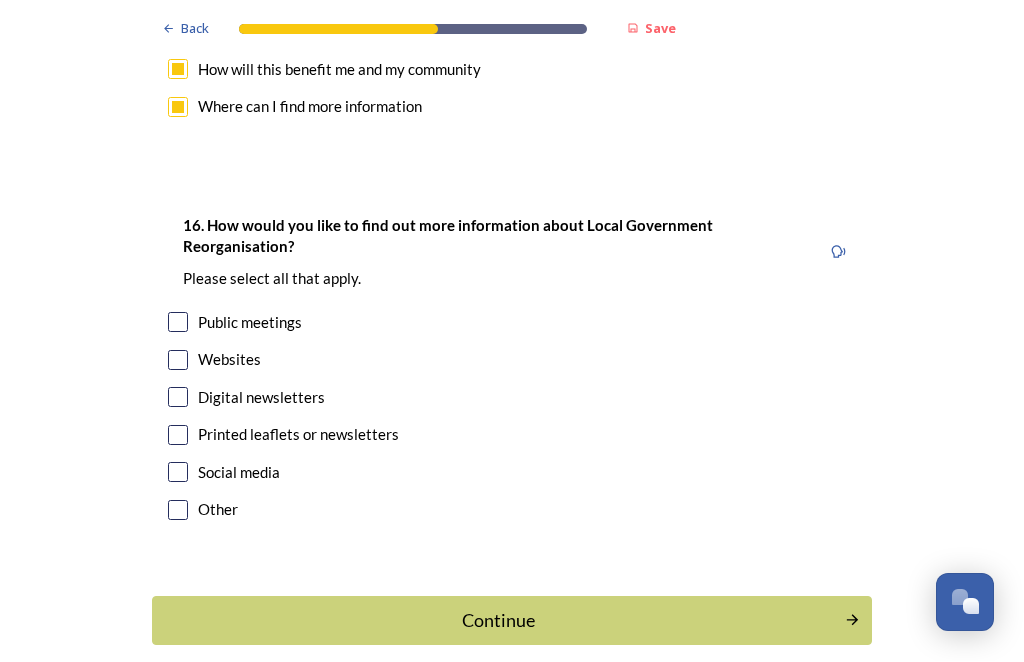 scroll, scrollTop: 6331, scrollLeft: 0, axis: vertical 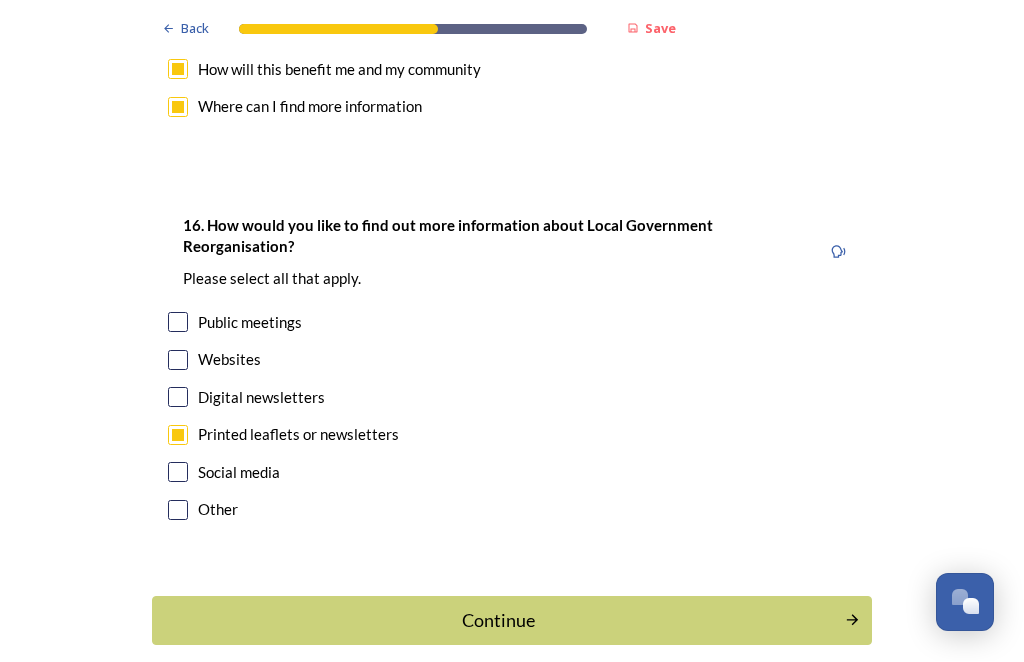 click at bounding box center [178, 323] 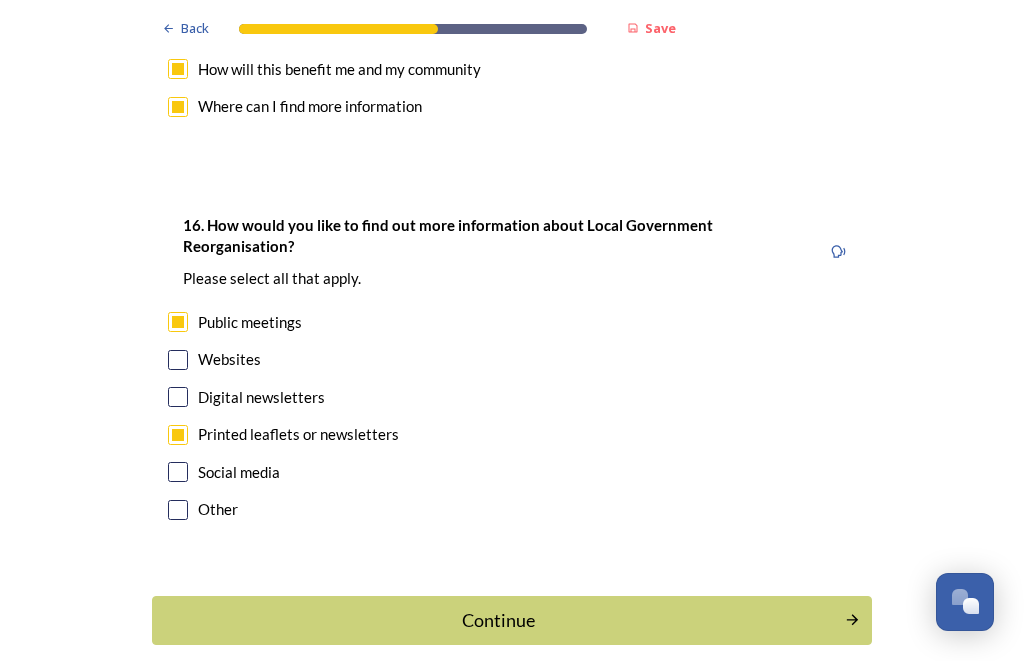 click on "Continue" at bounding box center (498, 621) 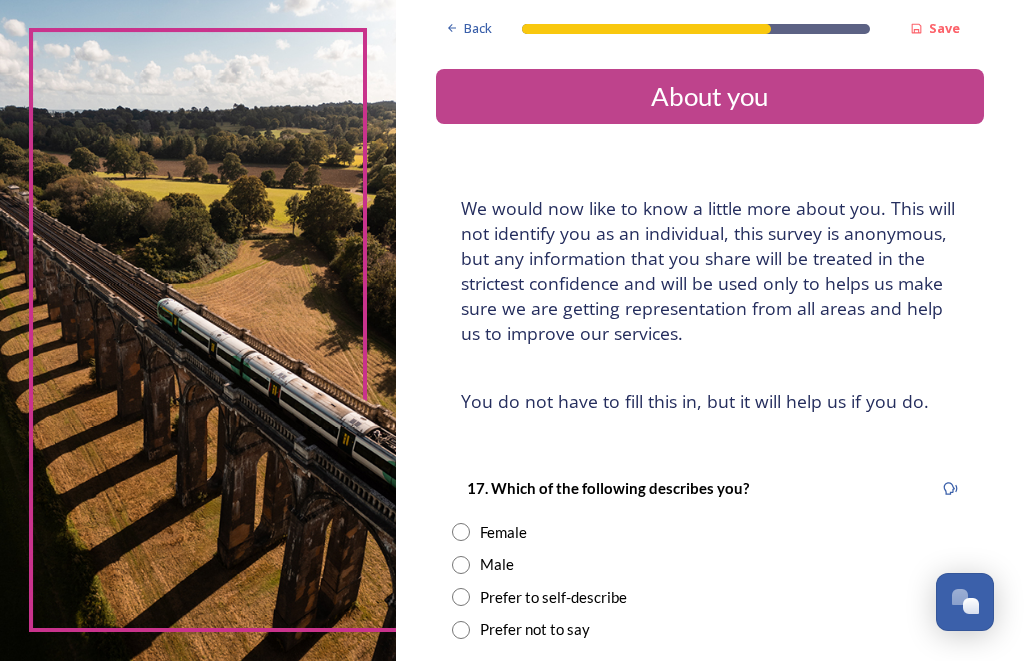 click at bounding box center [461, 533] 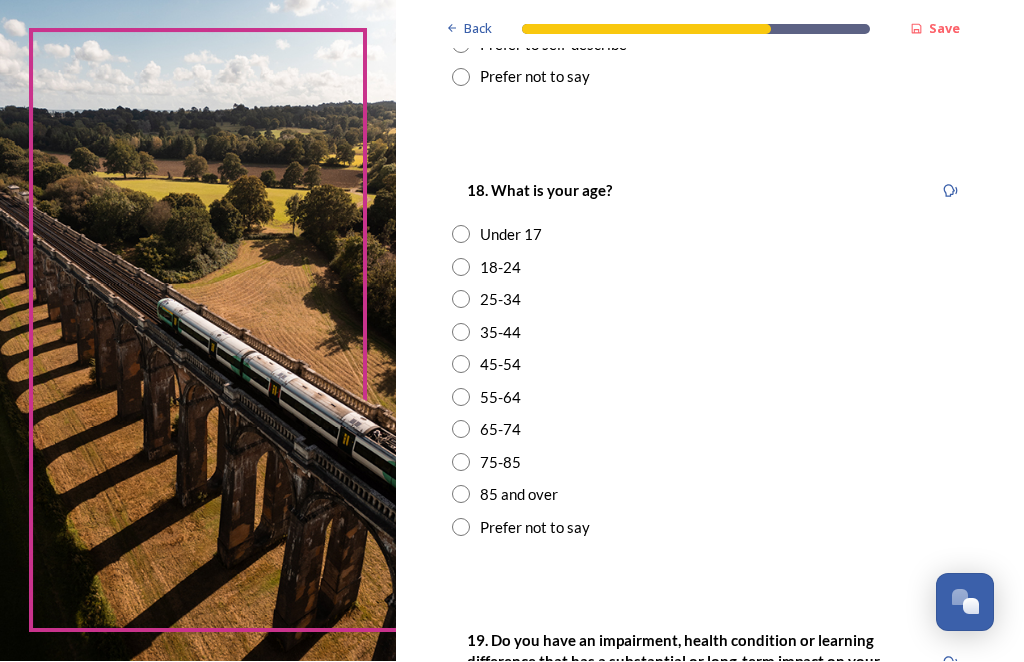 scroll, scrollTop: 553, scrollLeft: 0, axis: vertical 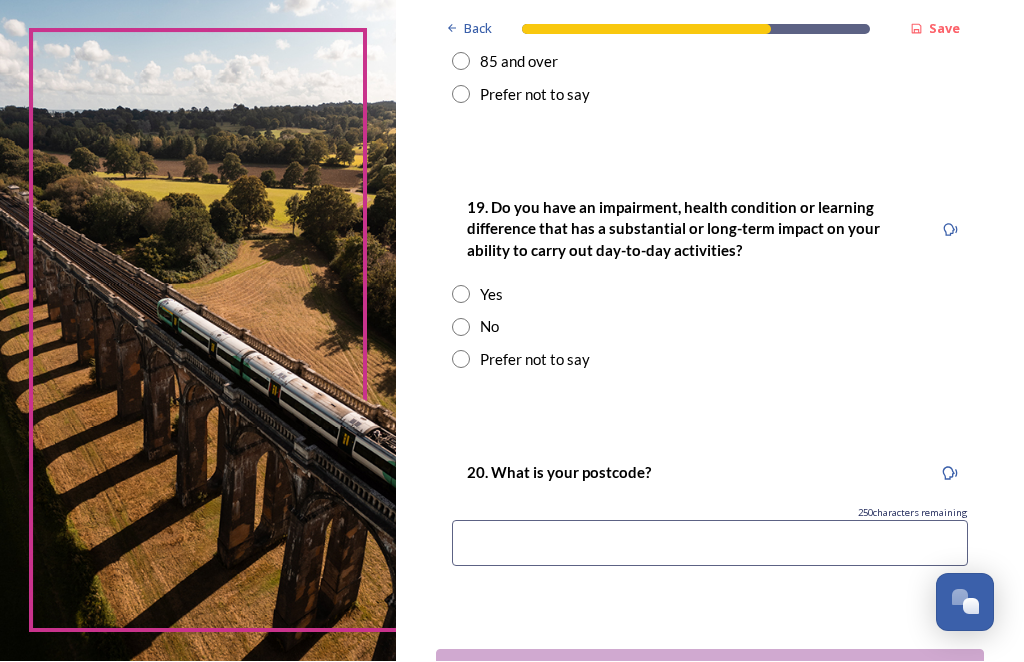 click on "Yes" at bounding box center [710, 295] 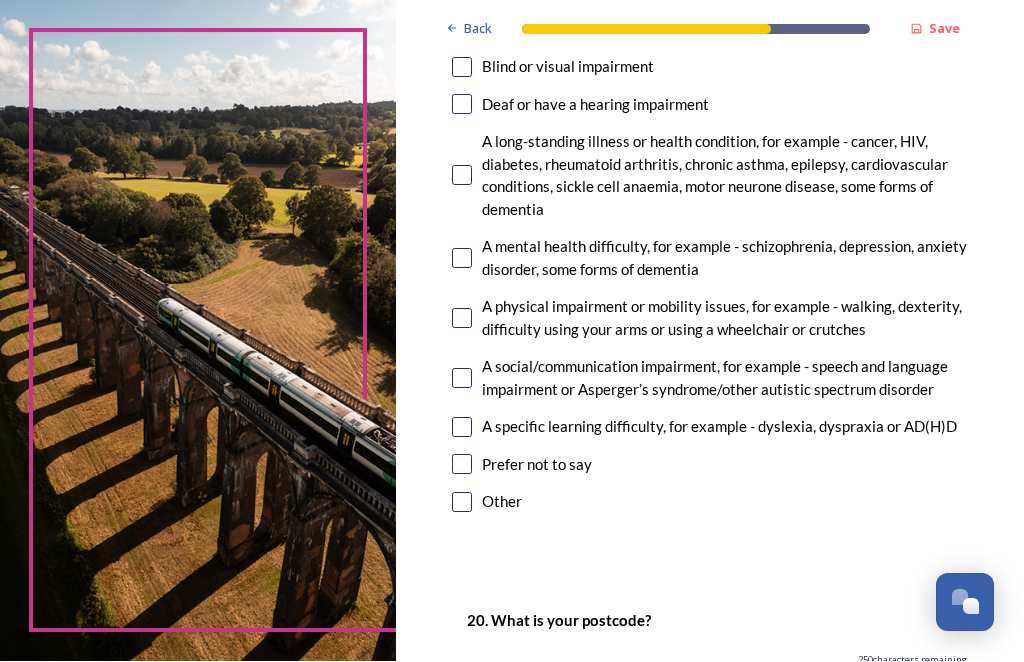 scroll, scrollTop: 1497, scrollLeft: 0, axis: vertical 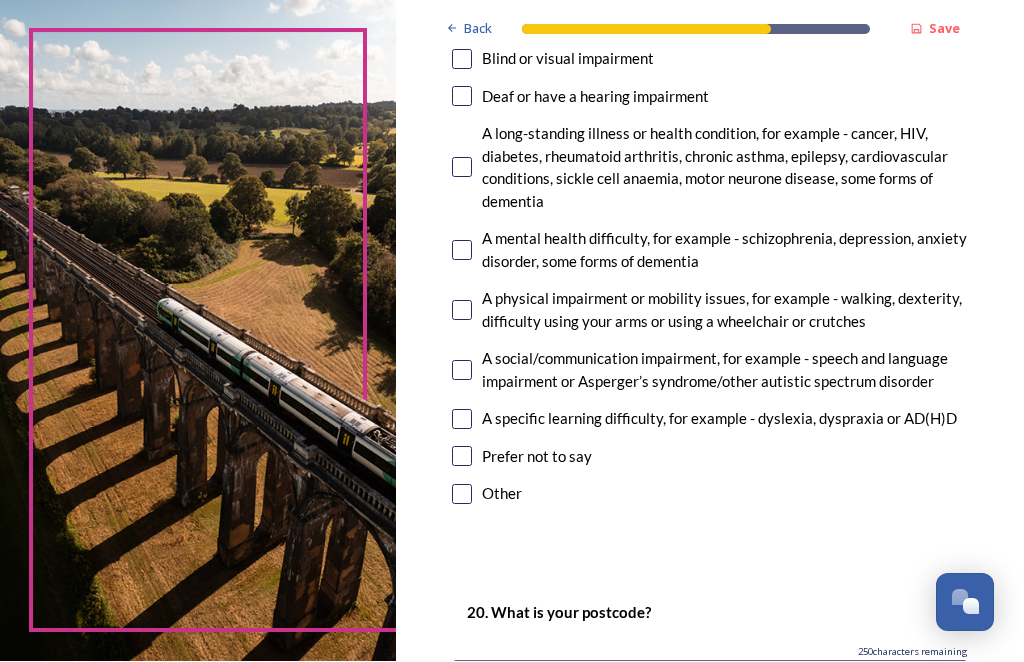 click at bounding box center [462, 168] 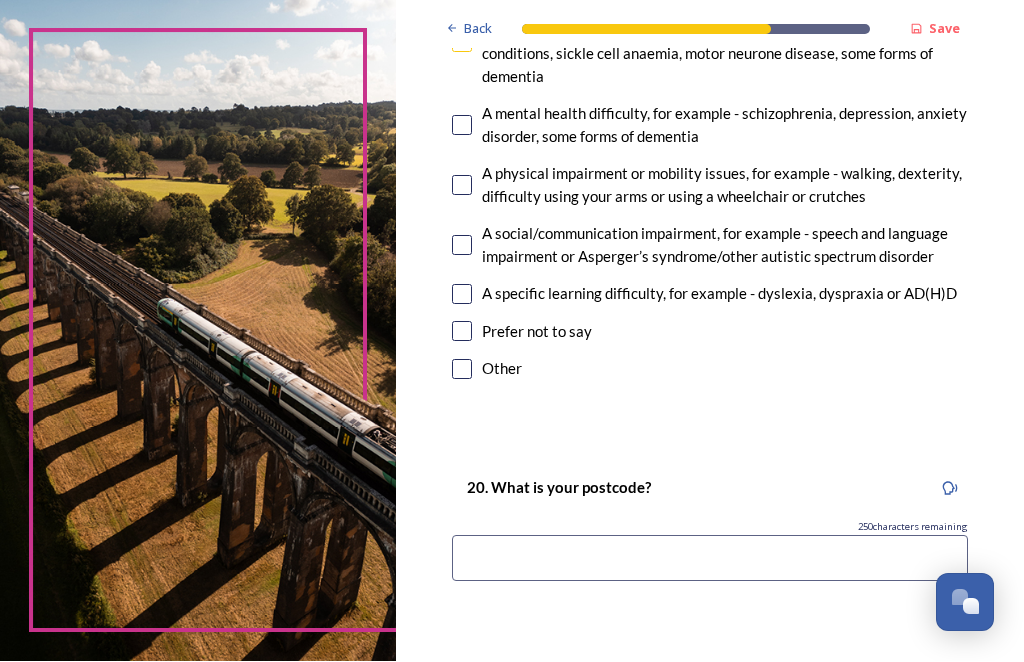 scroll, scrollTop: 1626, scrollLeft: 0, axis: vertical 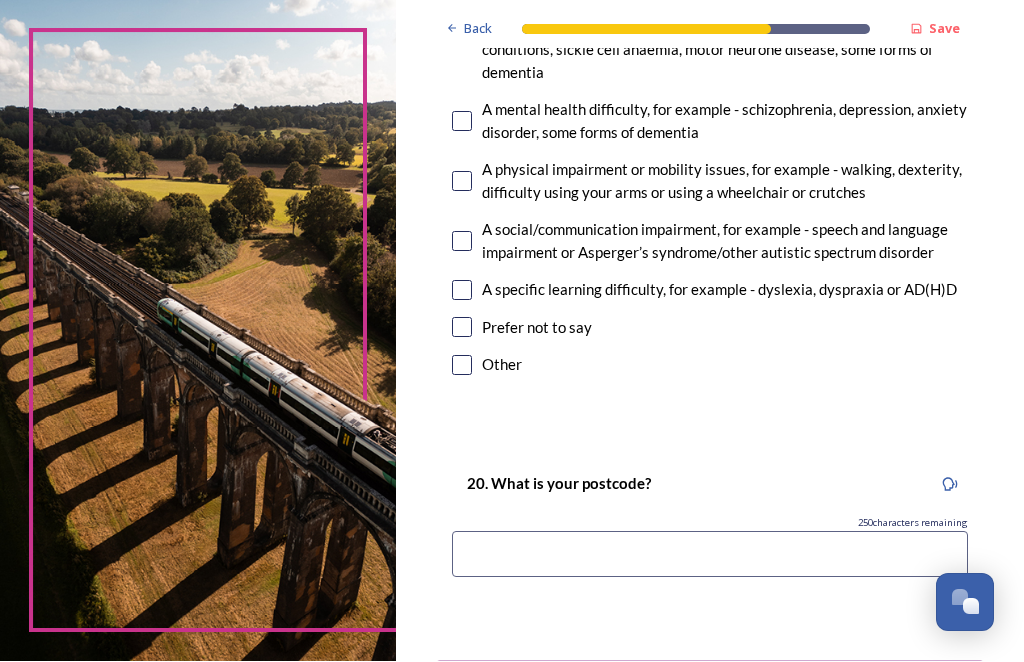 click at bounding box center [710, 555] 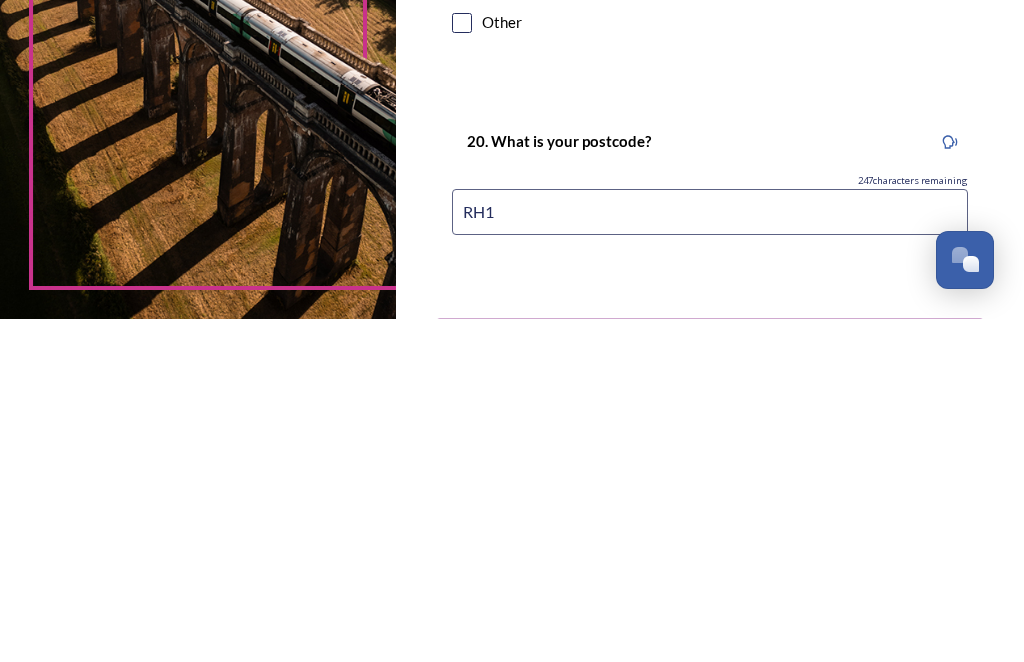 type on "RH10" 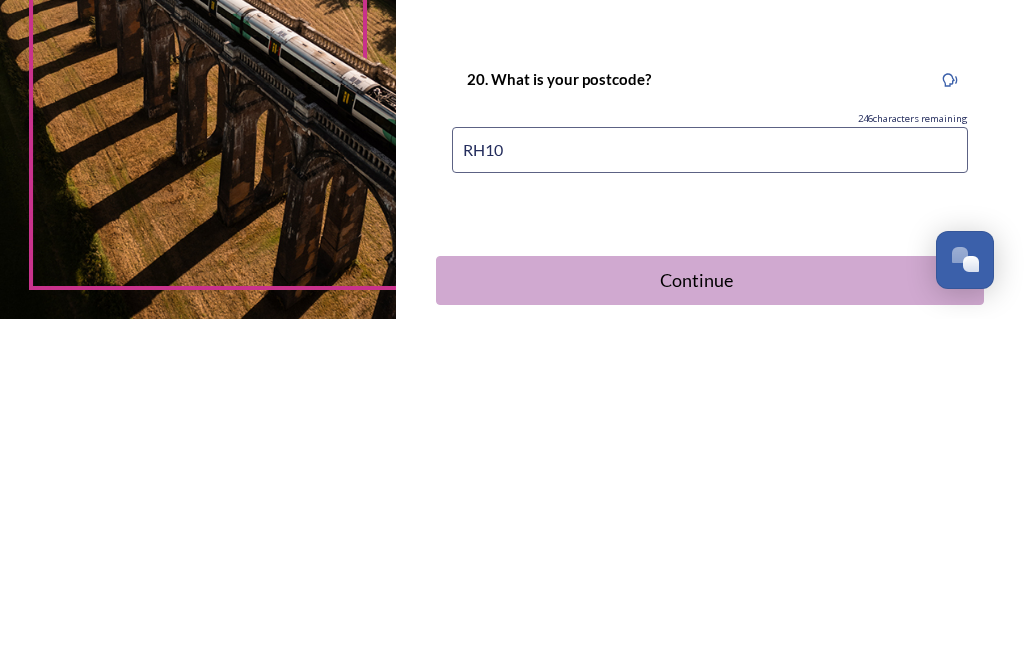 scroll, scrollTop: 1695, scrollLeft: 0, axis: vertical 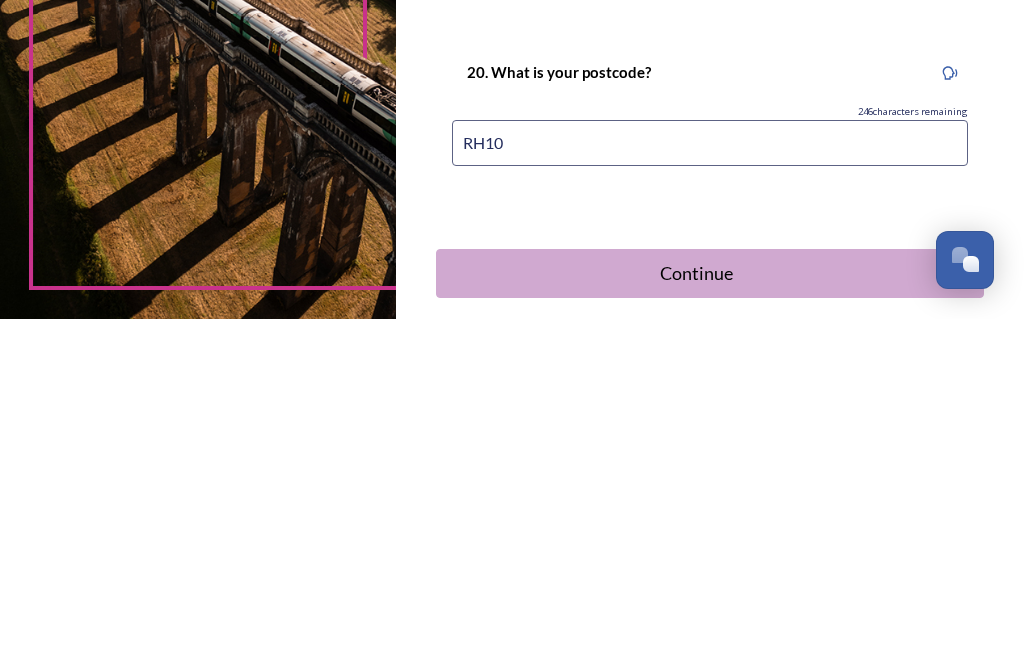 click on "Continue" at bounding box center (696, 616) 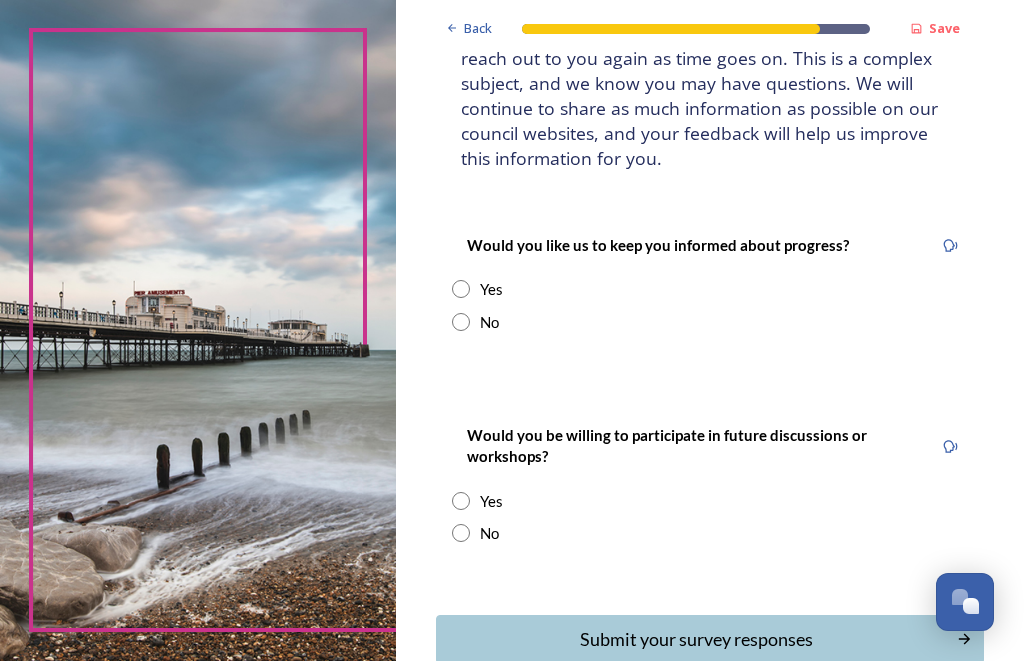 scroll, scrollTop: 177, scrollLeft: 0, axis: vertical 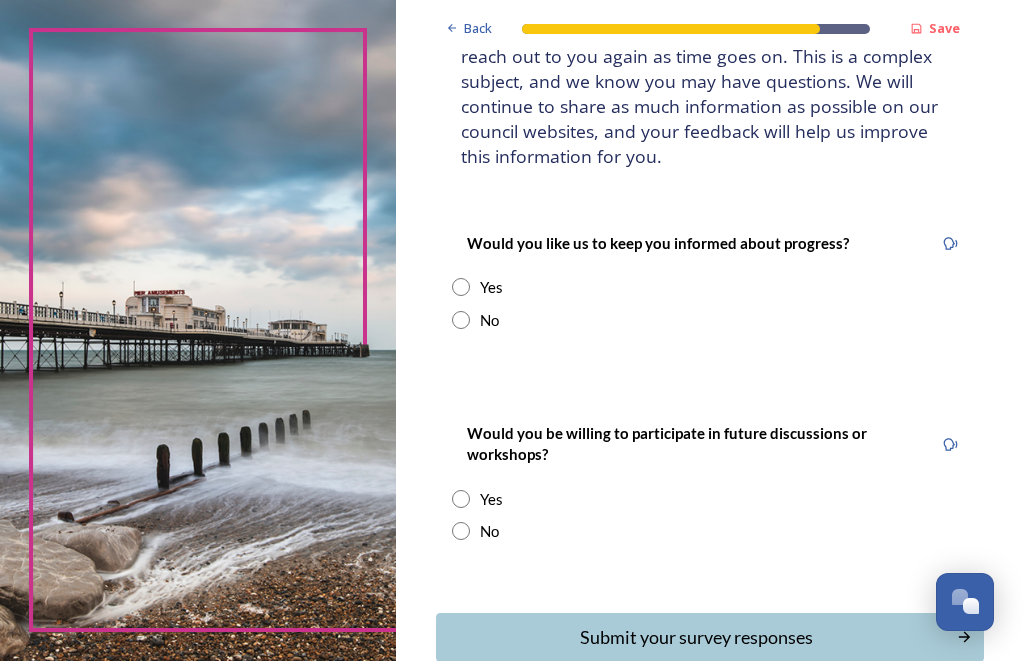 click at bounding box center [461, 288] 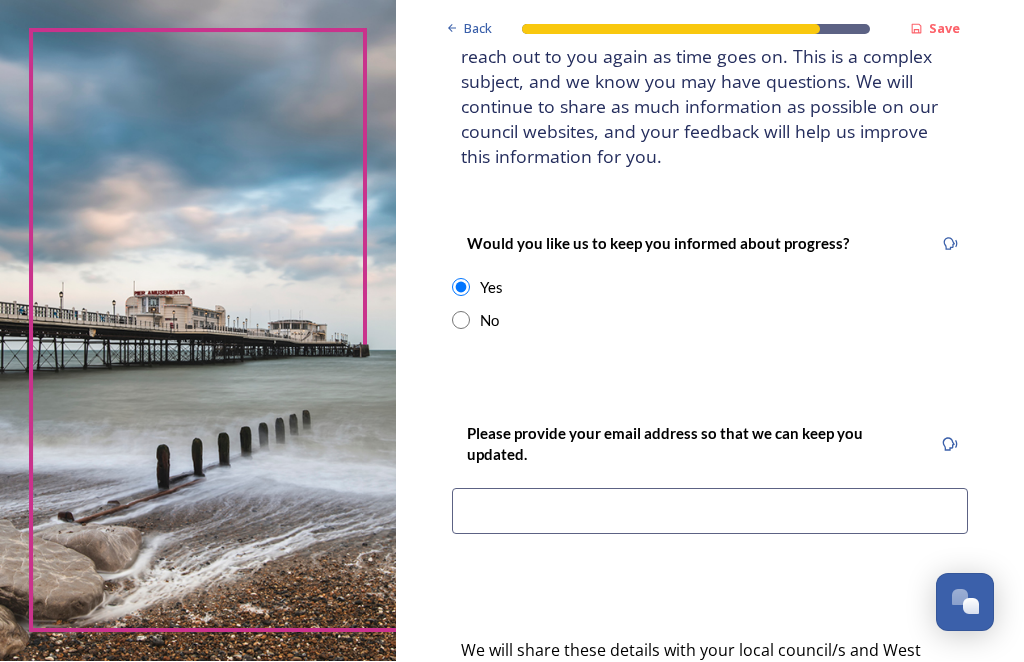 click at bounding box center (710, 512) 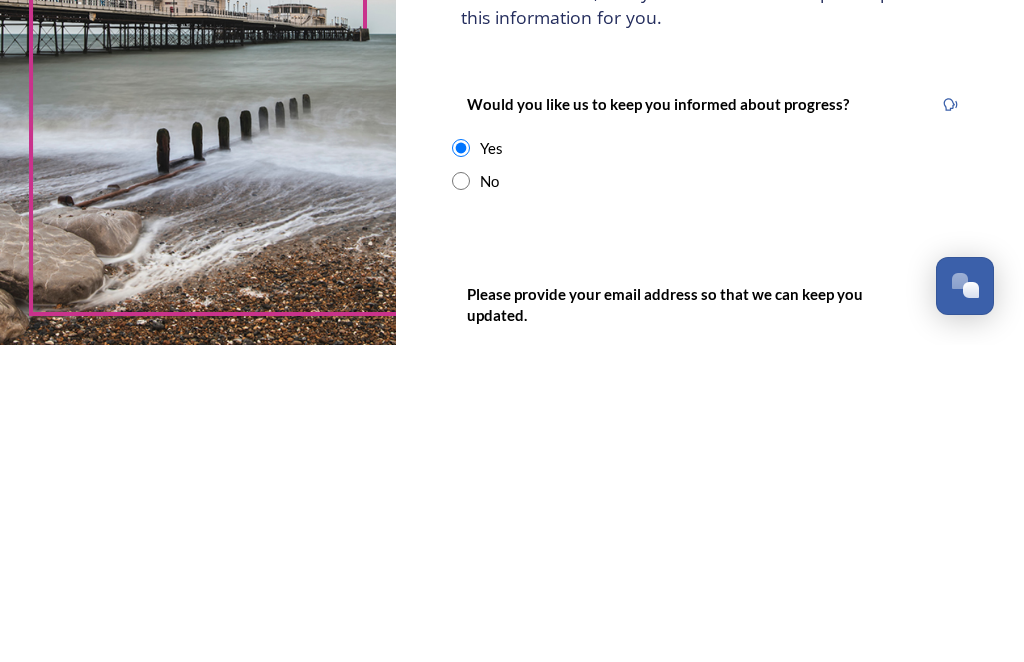 scroll, scrollTop: 0, scrollLeft: 0, axis: both 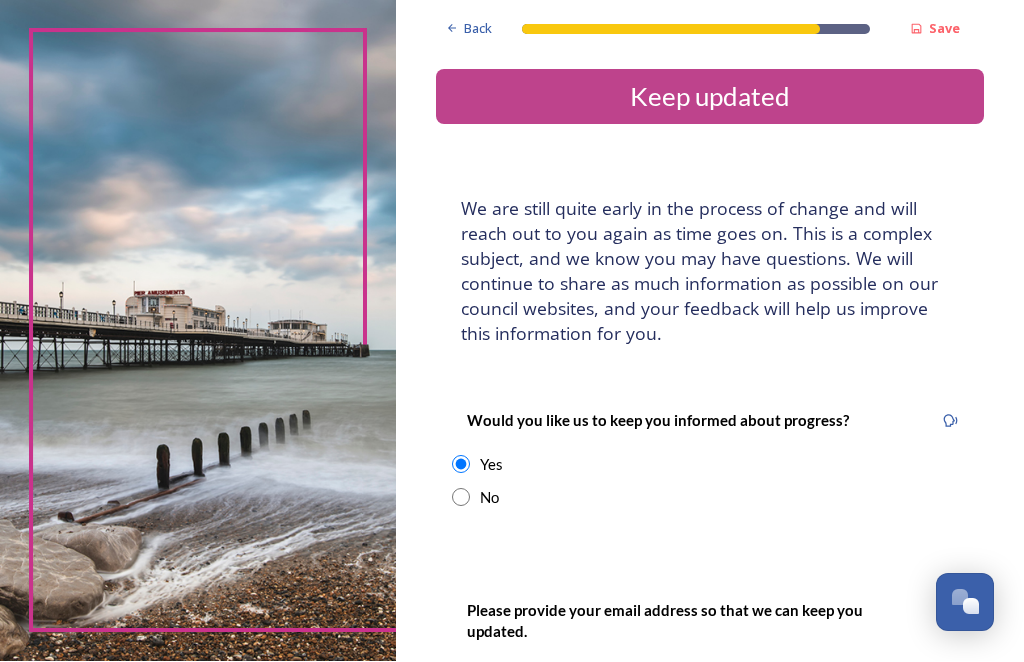 click at bounding box center [461, 498] 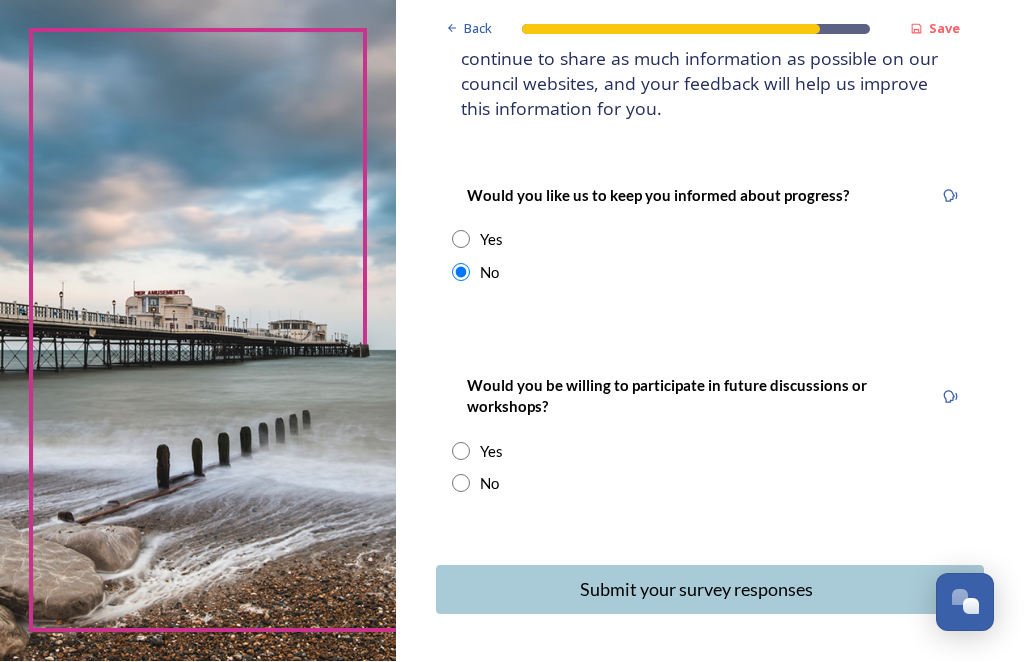 scroll, scrollTop: 224, scrollLeft: 0, axis: vertical 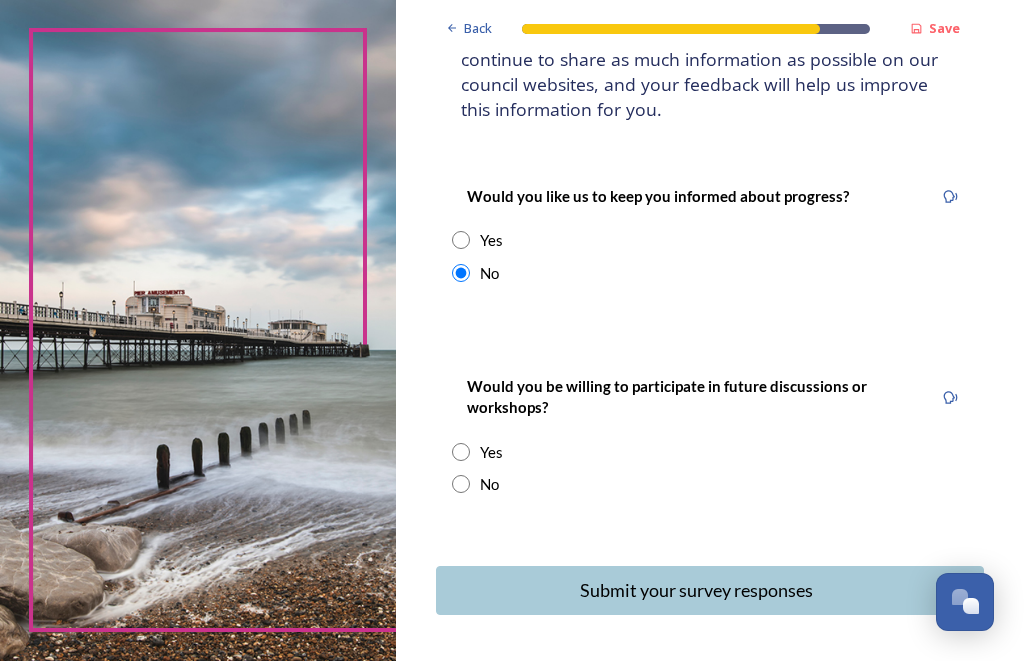 click at bounding box center [461, 485] 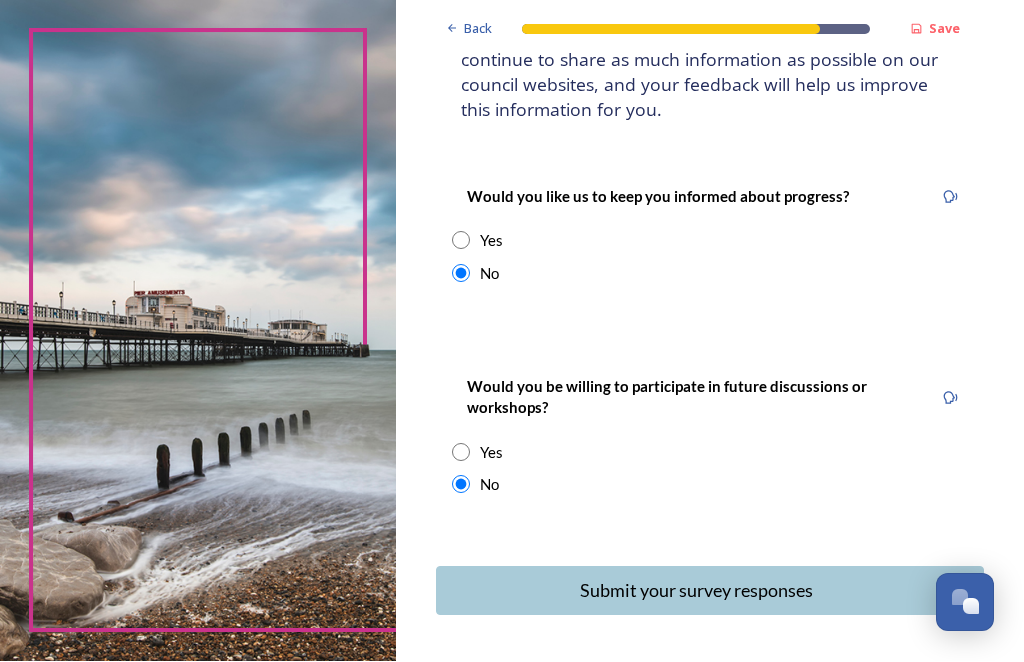 click on "Submit your survey responses" at bounding box center (696, 591) 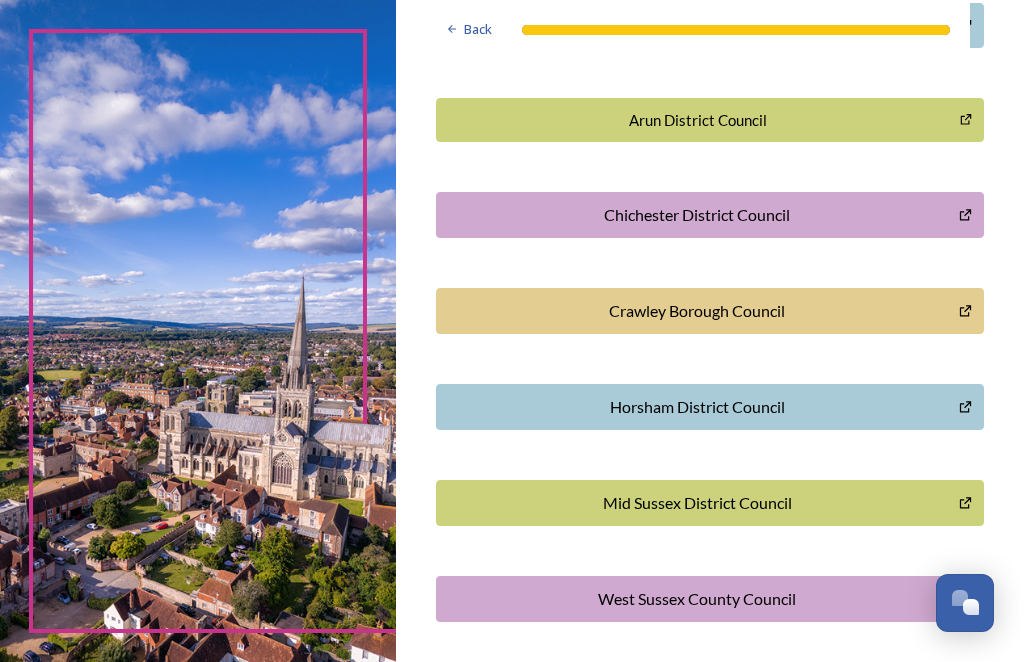 scroll, scrollTop: 294, scrollLeft: 0, axis: vertical 